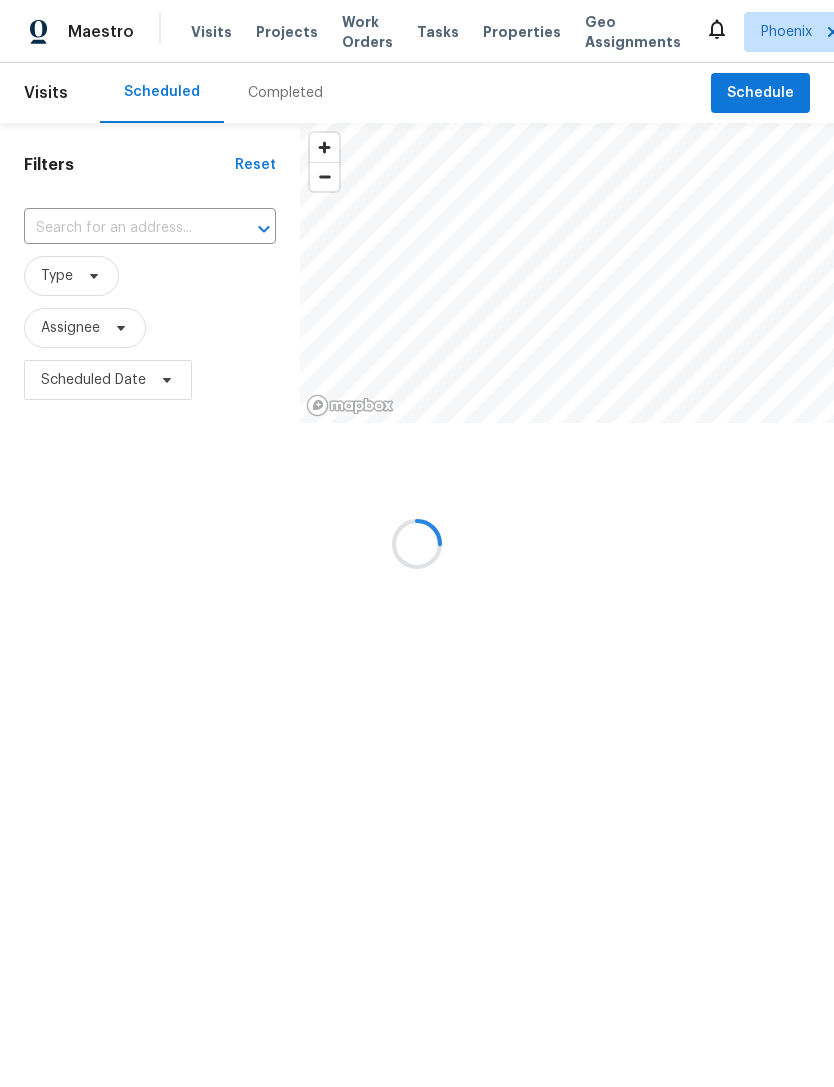 scroll, scrollTop: 0, scrollLeft: 0, axis: both 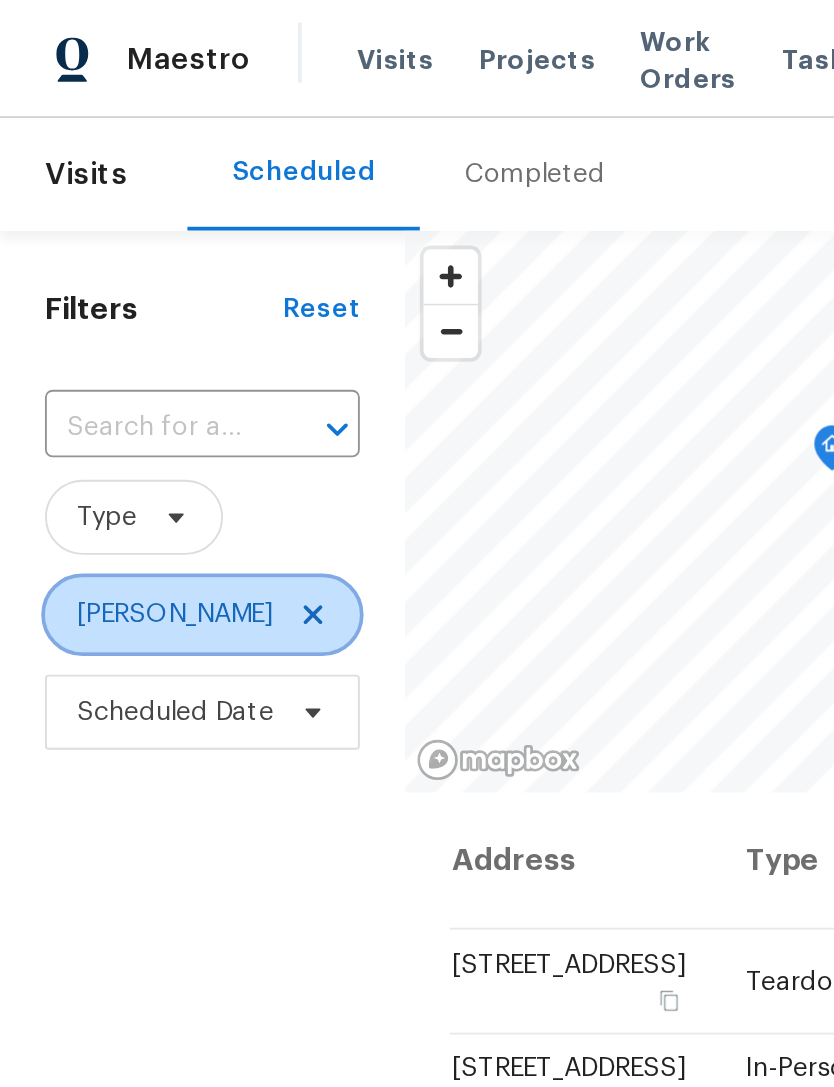 click 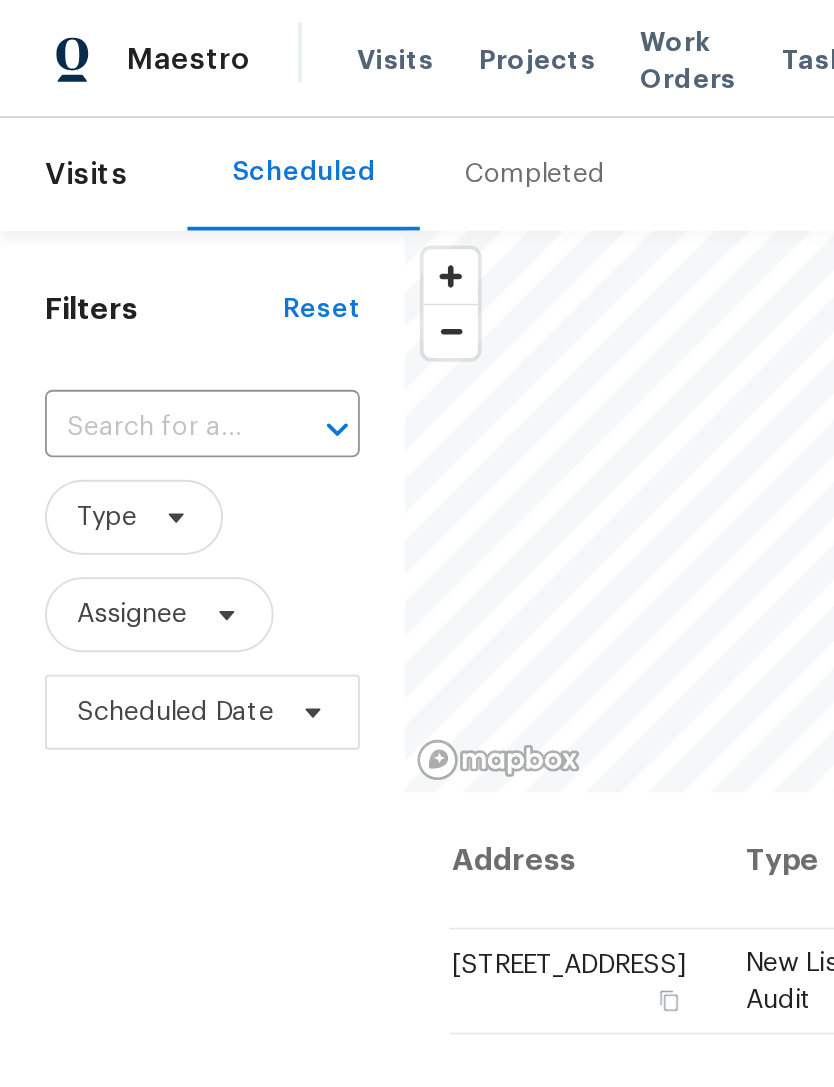click at bounding box center [80, 228] 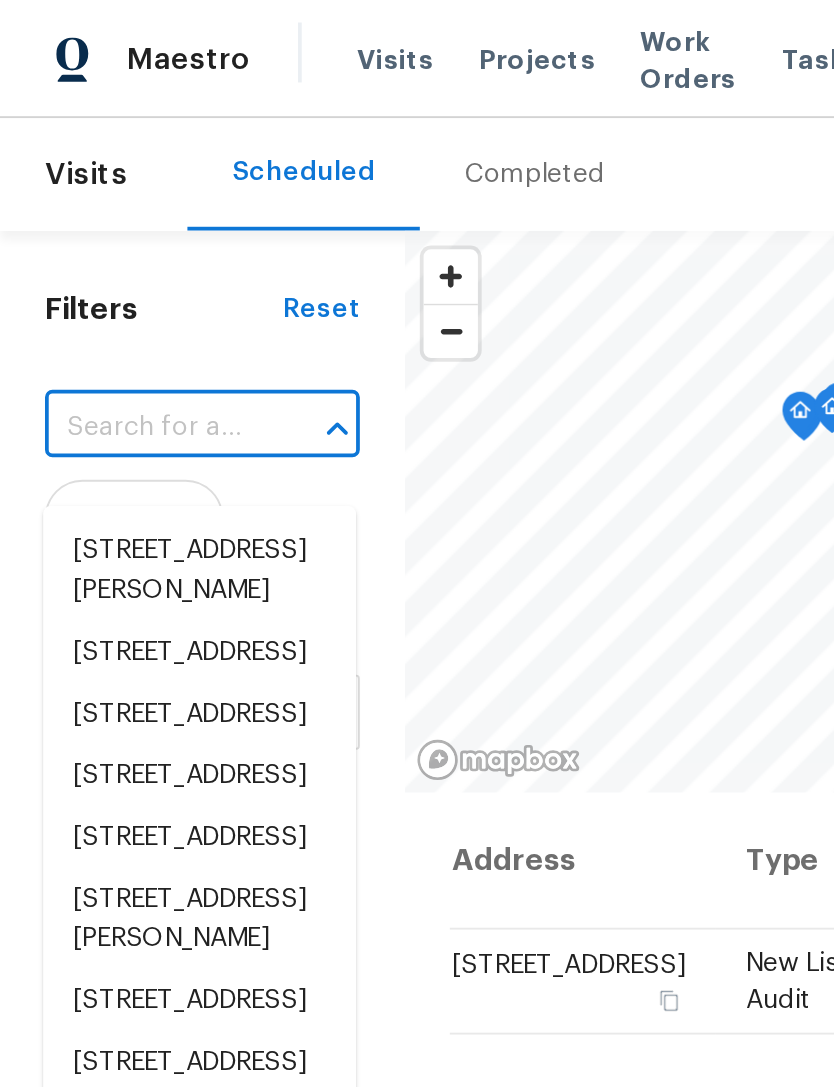 click at bounding box center [80, 228] 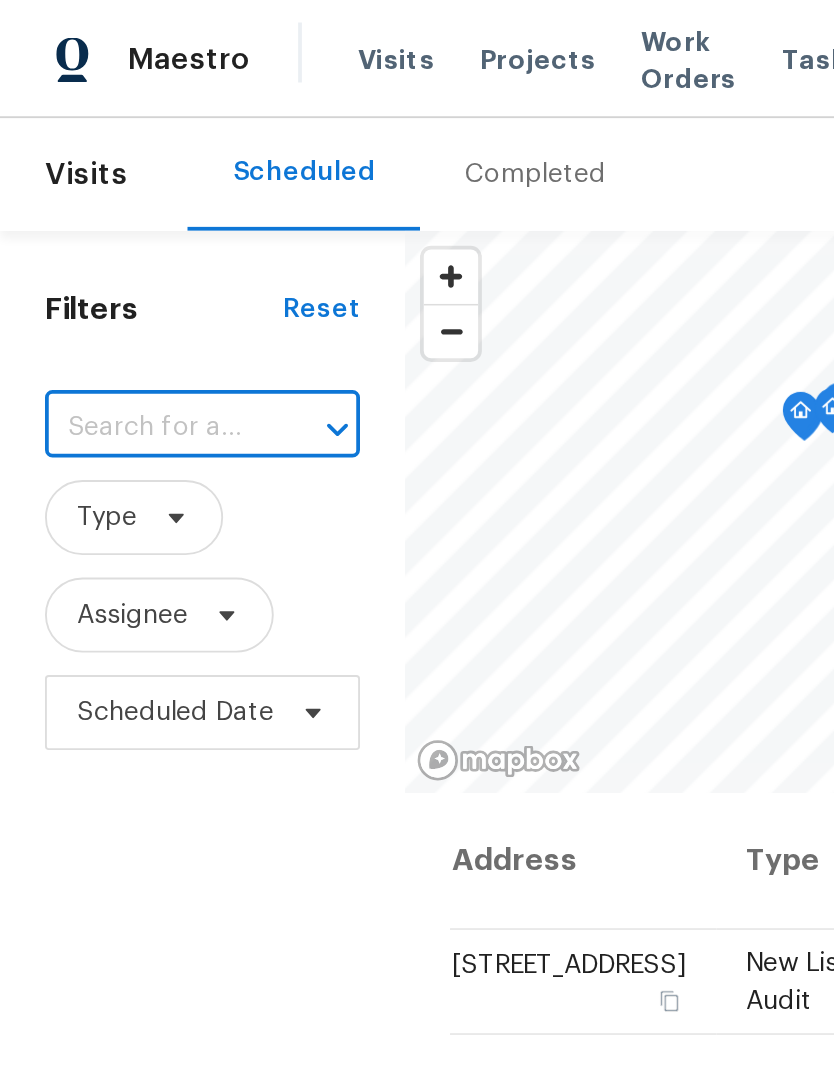 click at bounding box center (80, 228) 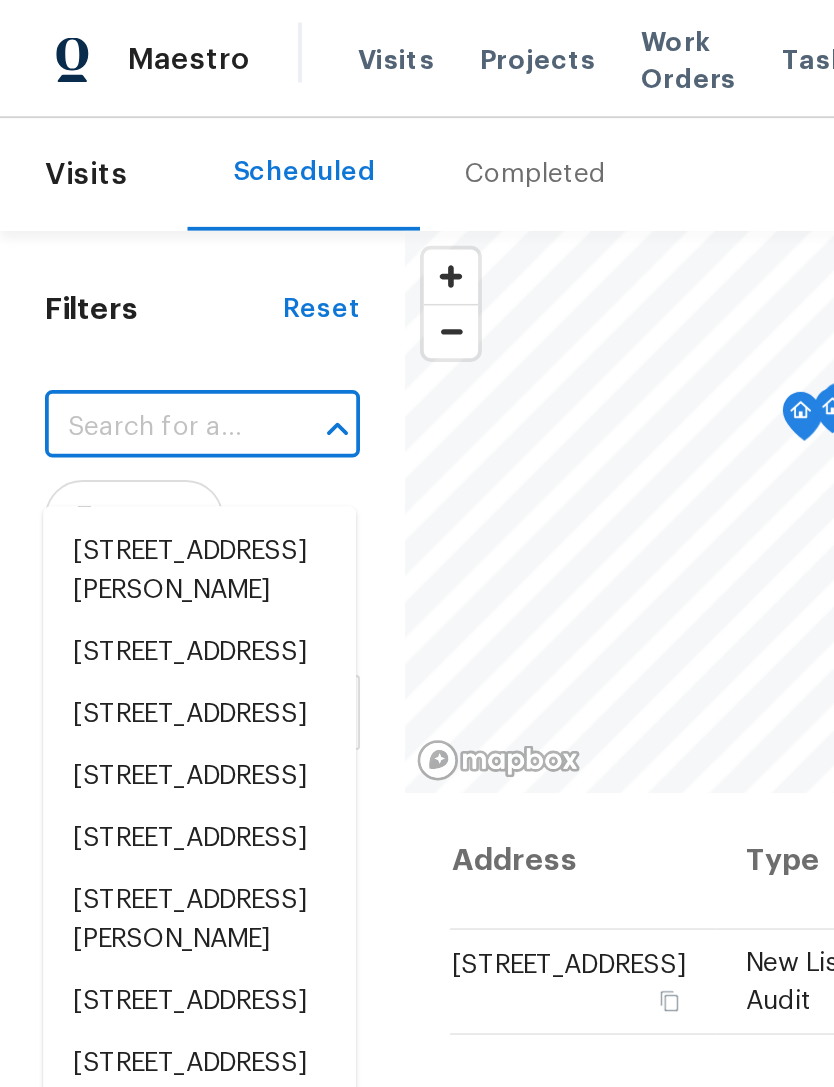 paste on "41341 W Parkhill Dr, Maricopa, AZ 85138" 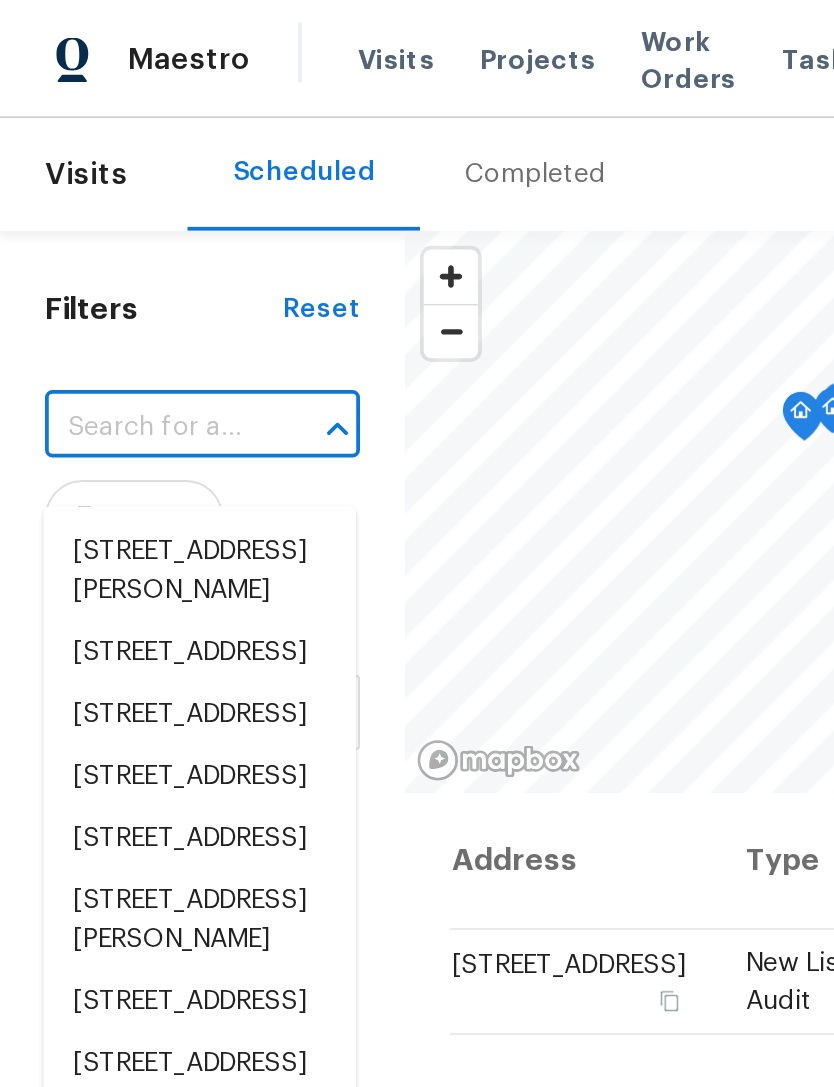 type on "41341 W Parkhill Dr, Maricopa, AZ 85138" 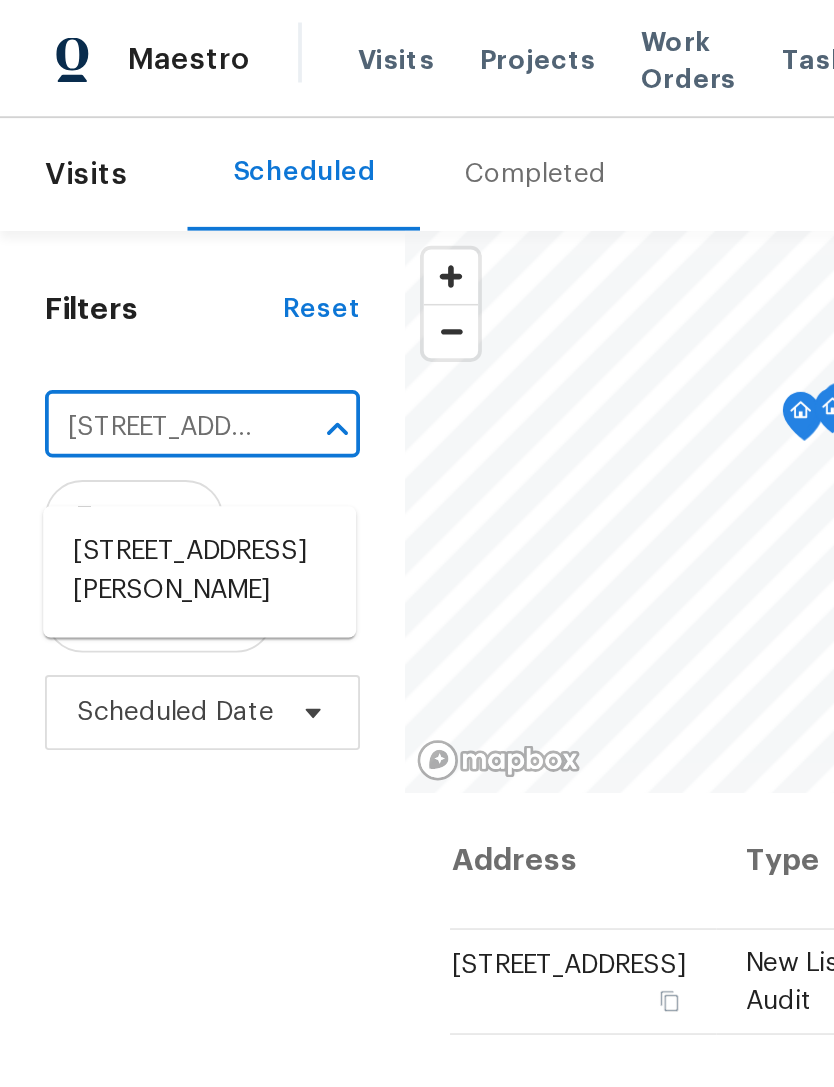 click on "[STREET_ADDRESS][PERSON_NAME]" at bounding box center (106, 305) 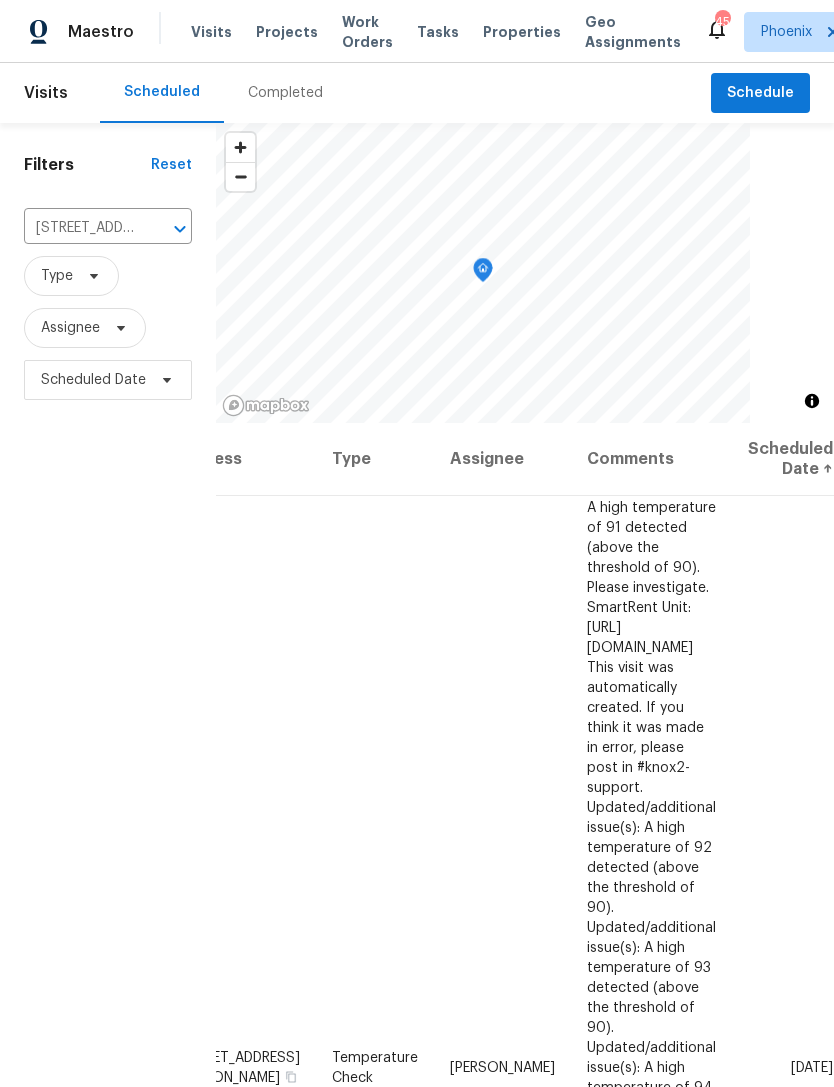 scroll, scrollTop: 0, scrollLeft: 155, axis: horizontal 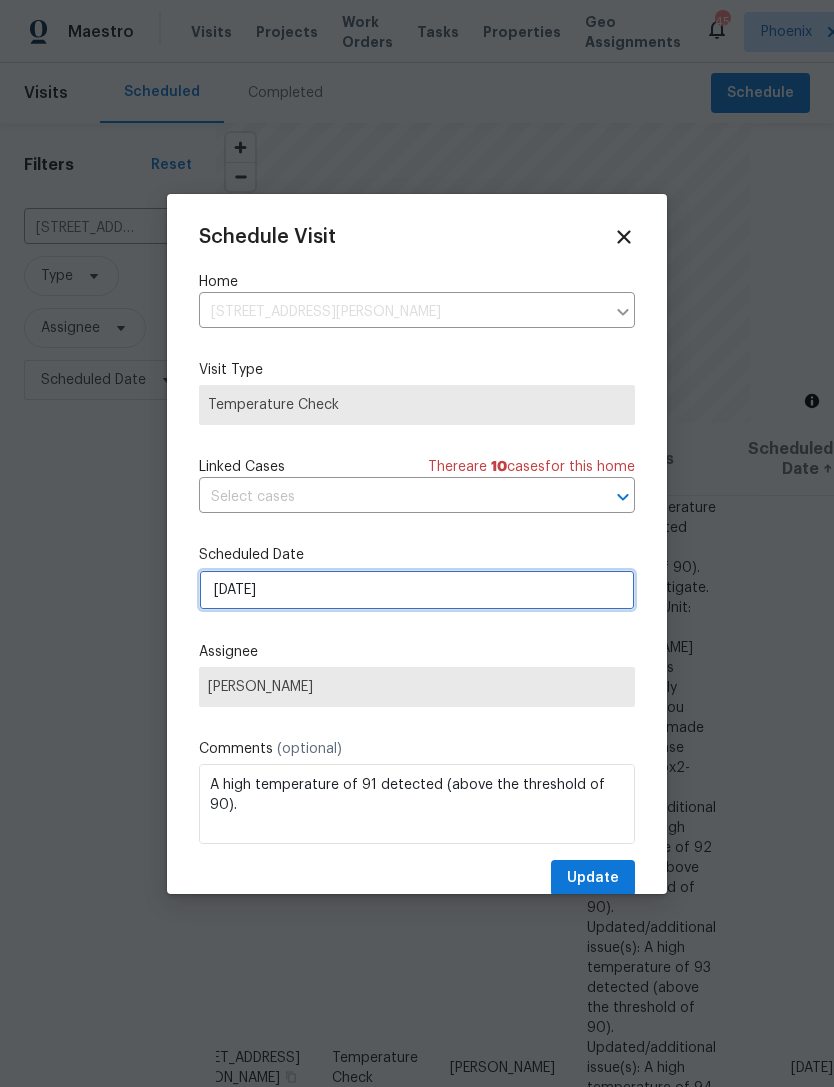 click on "7/12/2025" at bounding box center (417, 590) 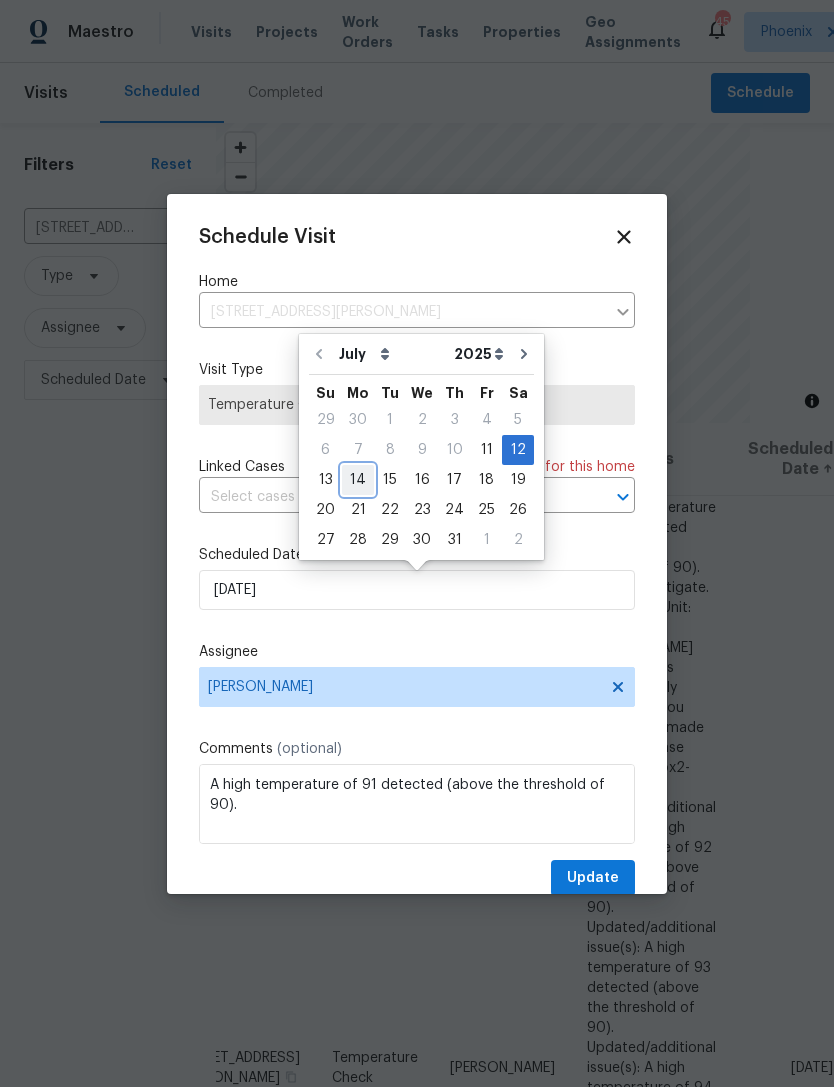 click on "14" at bounding box center (358, 480) 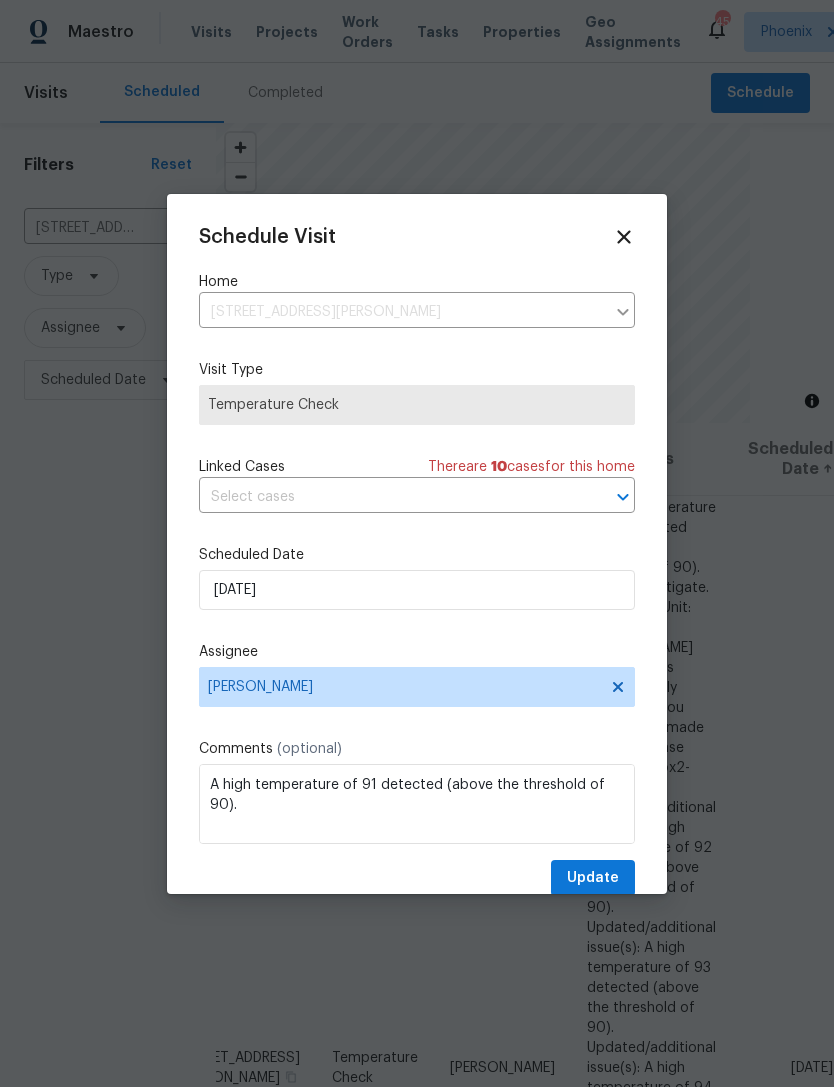 type on "7/14/2025" 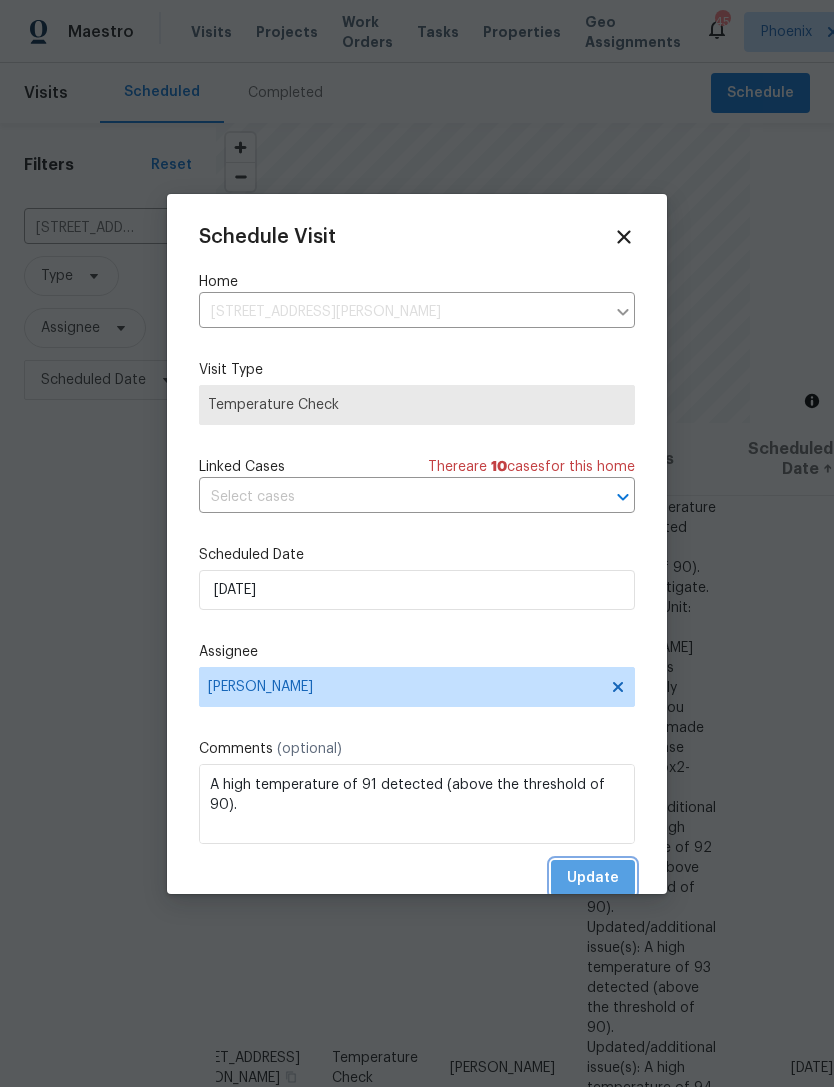 click on "Update" at bounding box center [593, 878] 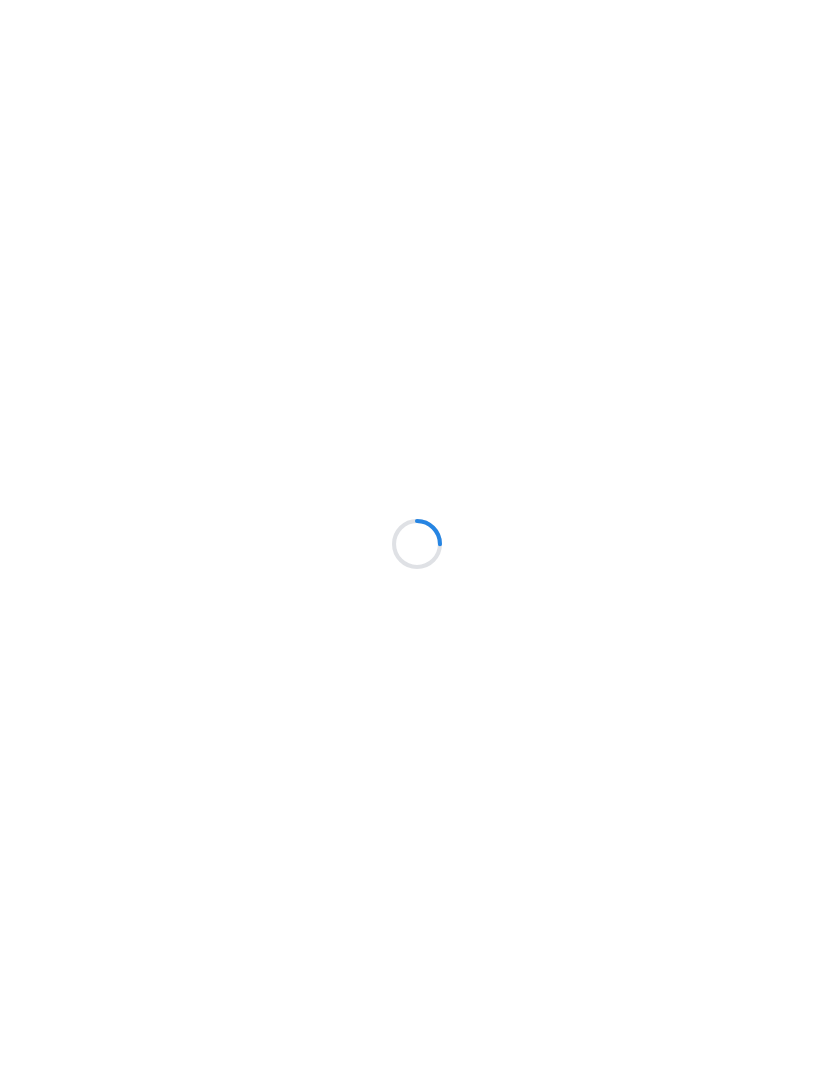 scroll, scrollTop: 0, scrollLeft: 0, axis: both 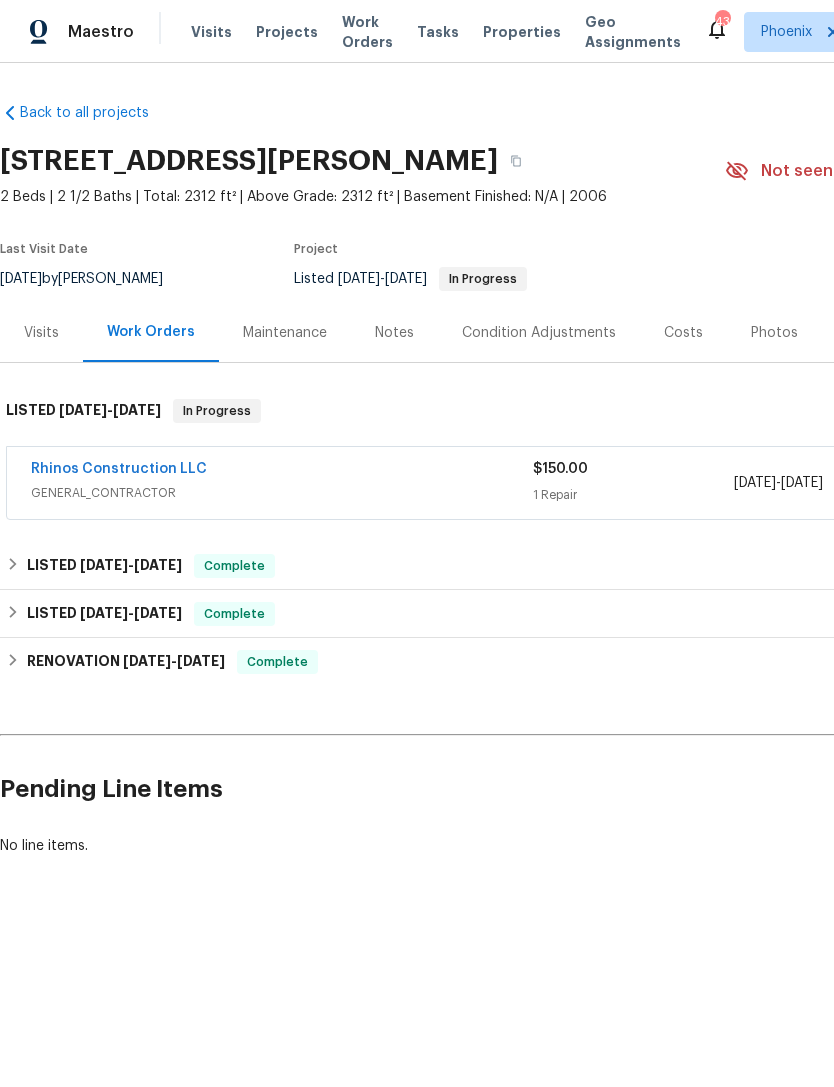 click on "Projects" at bounding box center (287, 32) 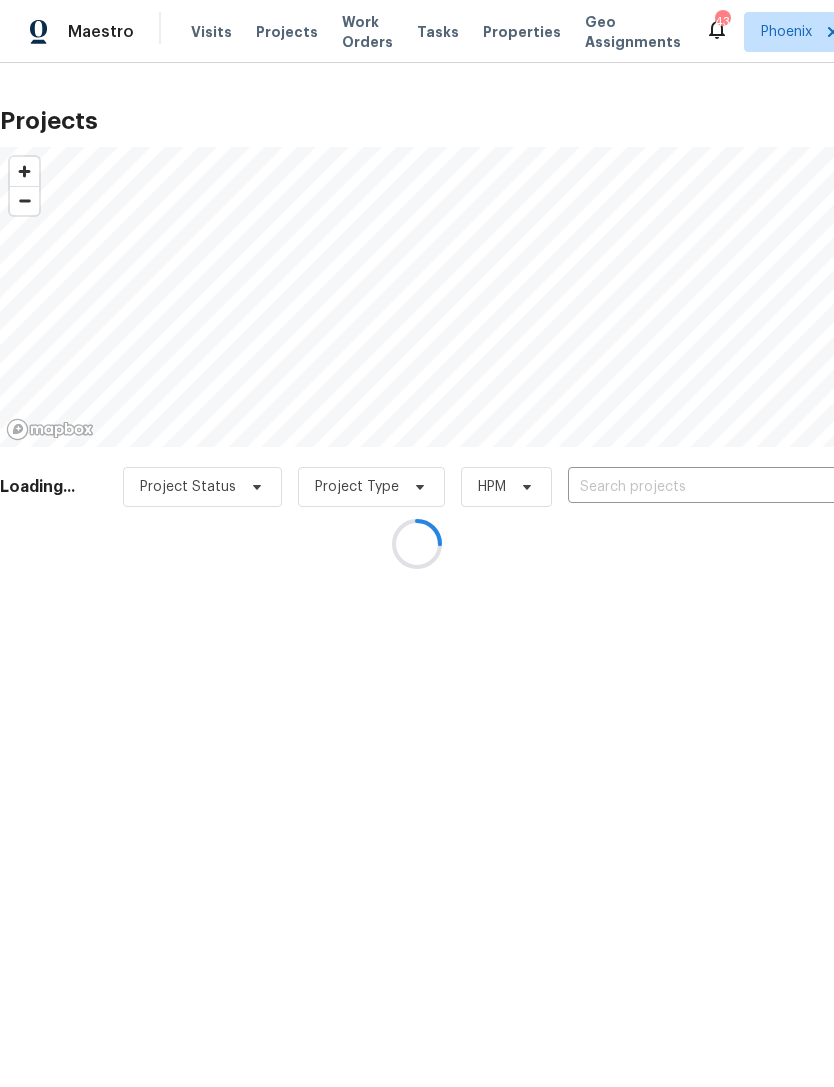 click at bounding box center (417, 543) 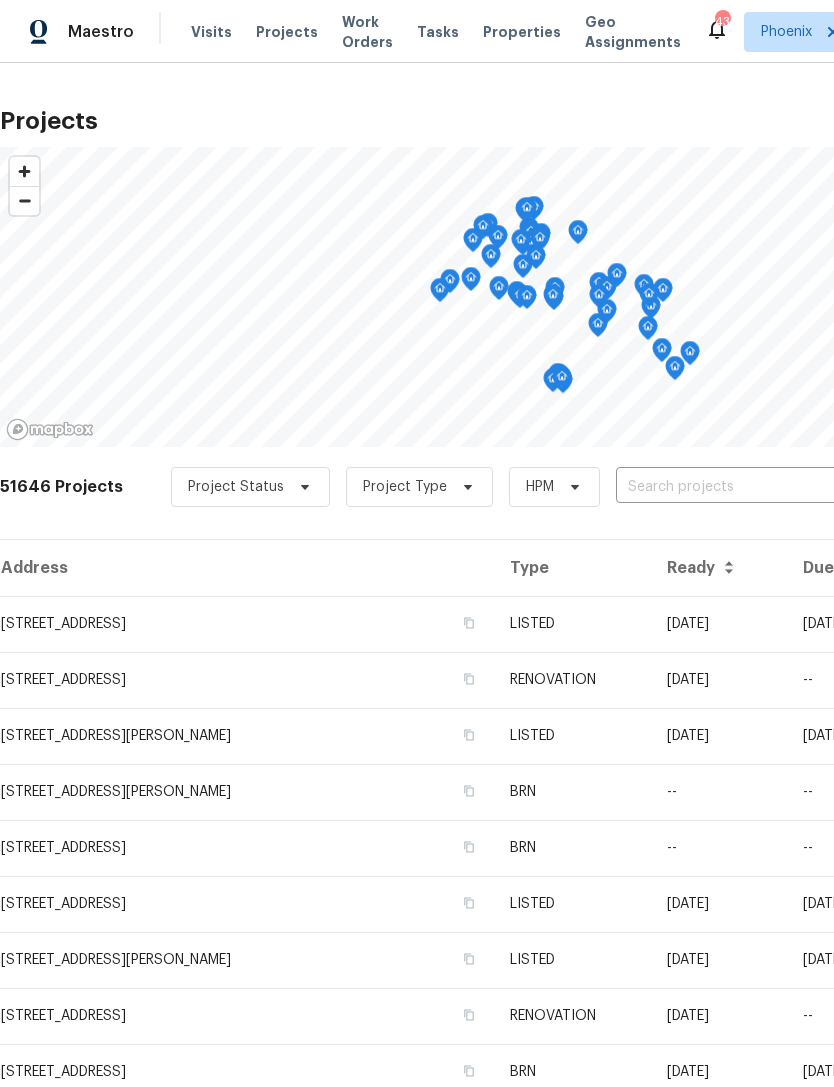 click at bounding box center [730, 487] 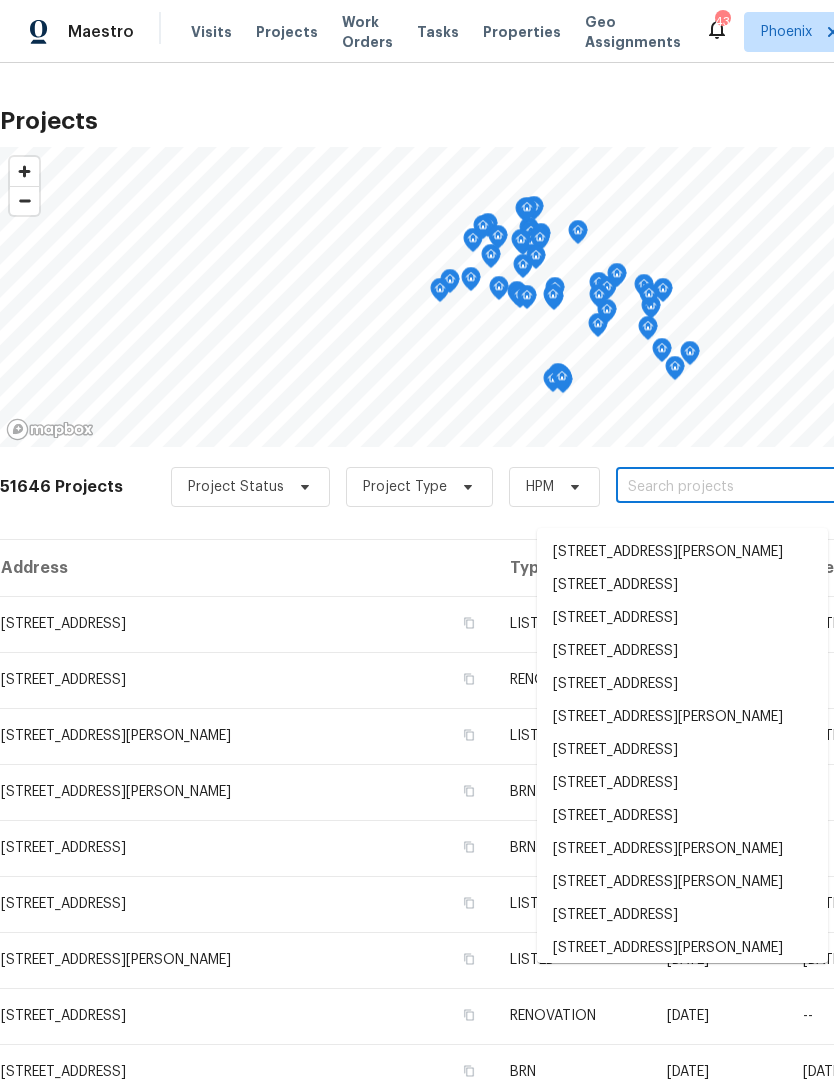 click at bounding box center (730, 487) 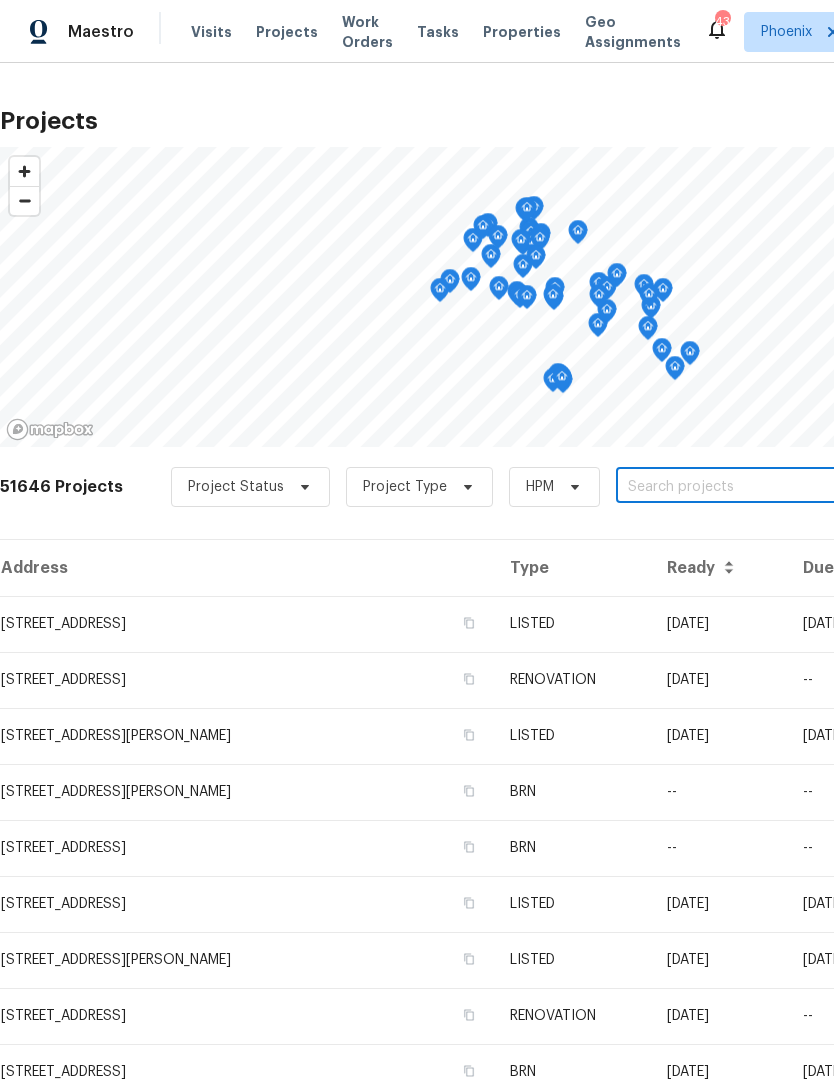 paste on "[STREET_ADDRESS][PERSON_NAME]" 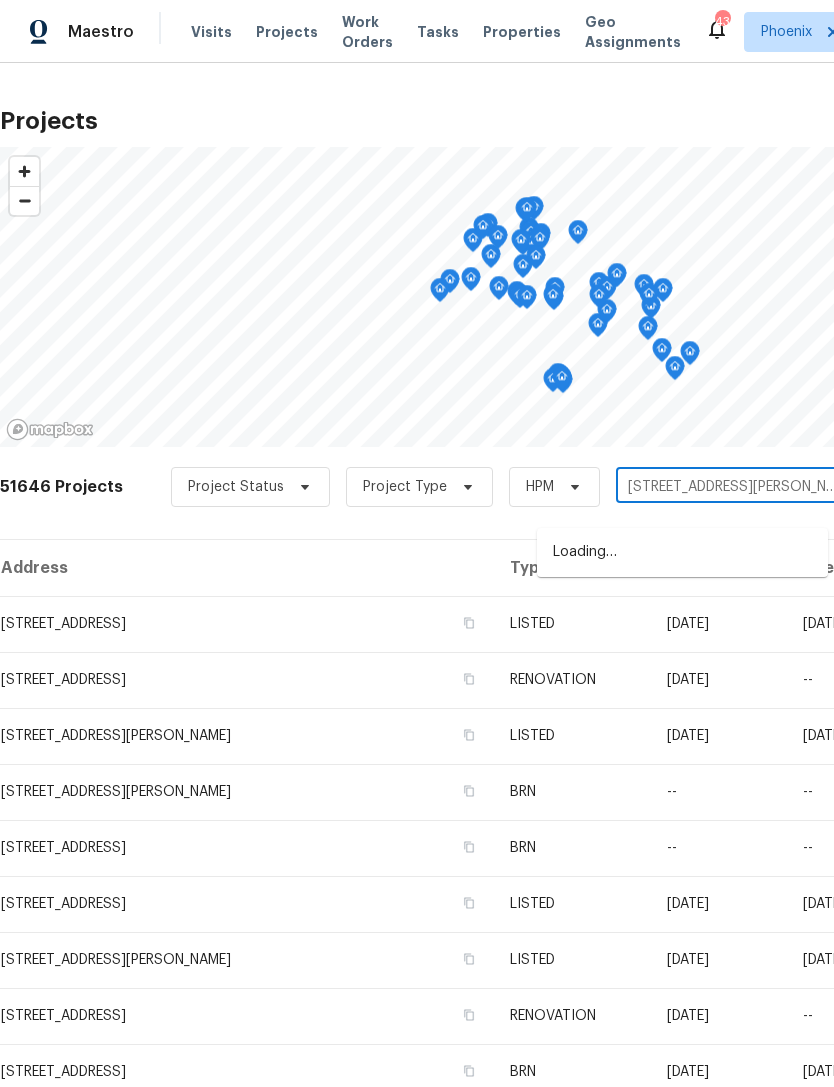 type on "[STREET_ADDRESS][PERSON_NAME]" 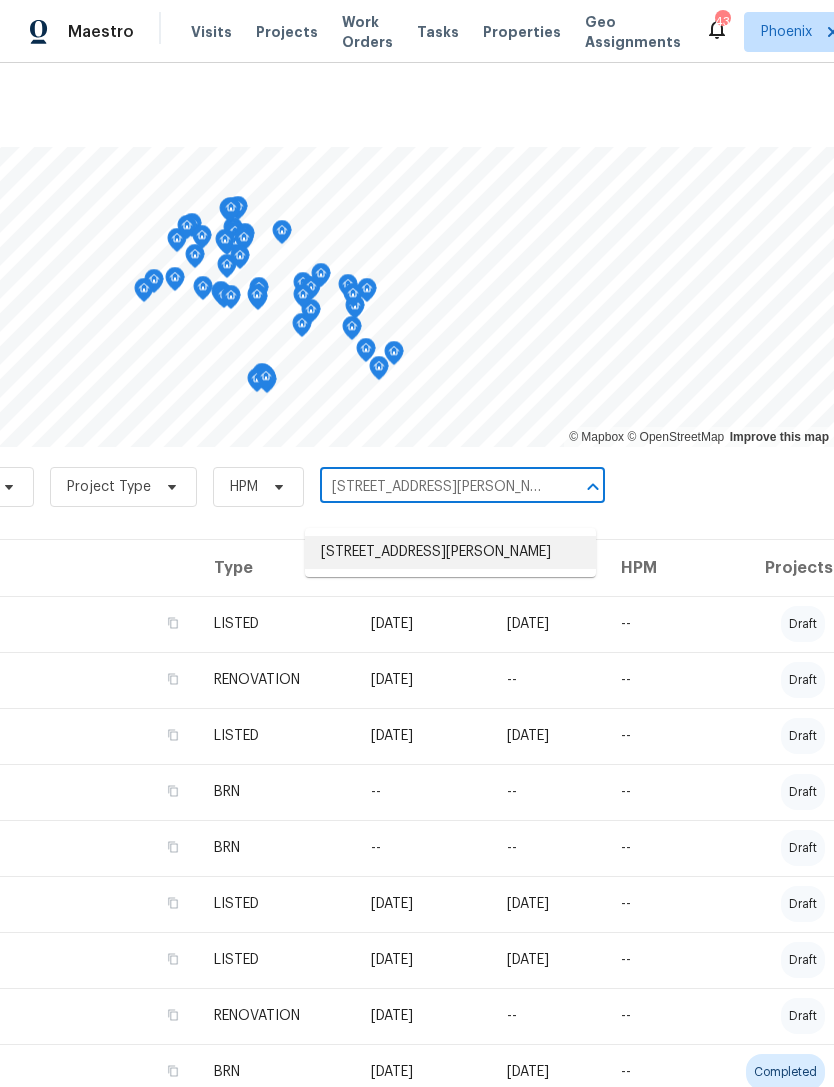 click on "[STREET_ADDRESS][PERSON_NAME]" at bounding box center [450, 552] 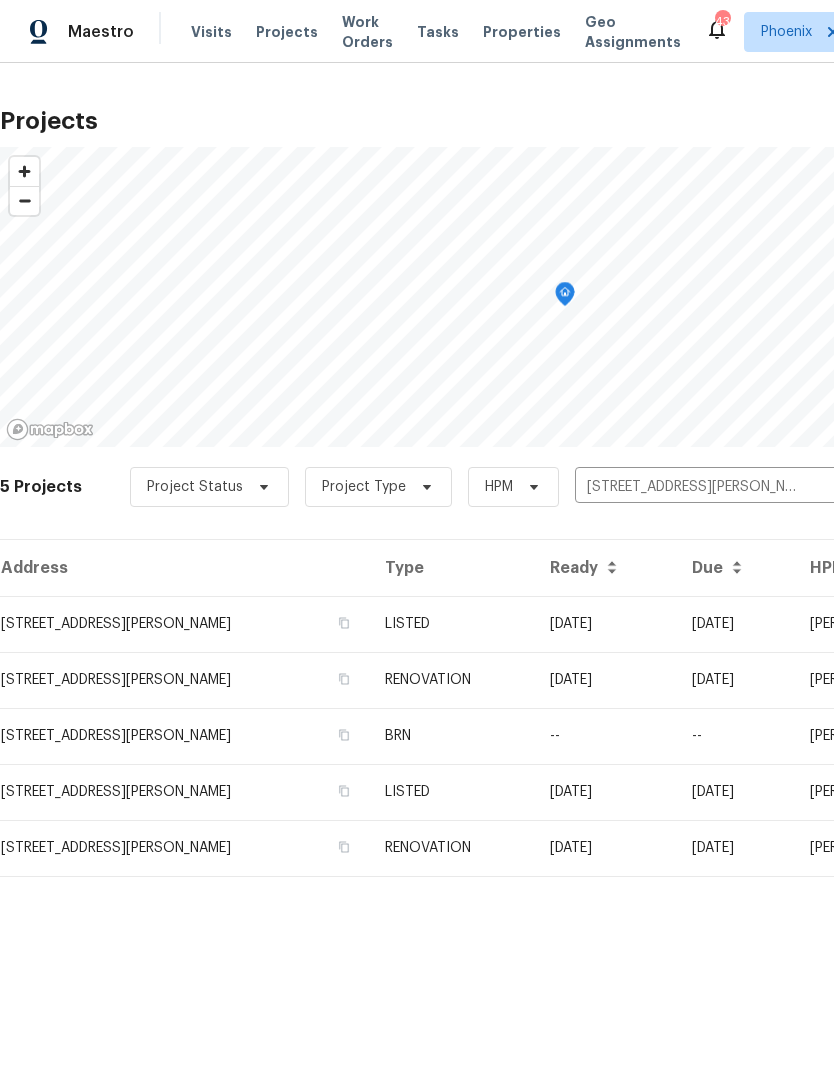 scroll, scrollTop: 0, scrollLeft: 0, axis: both 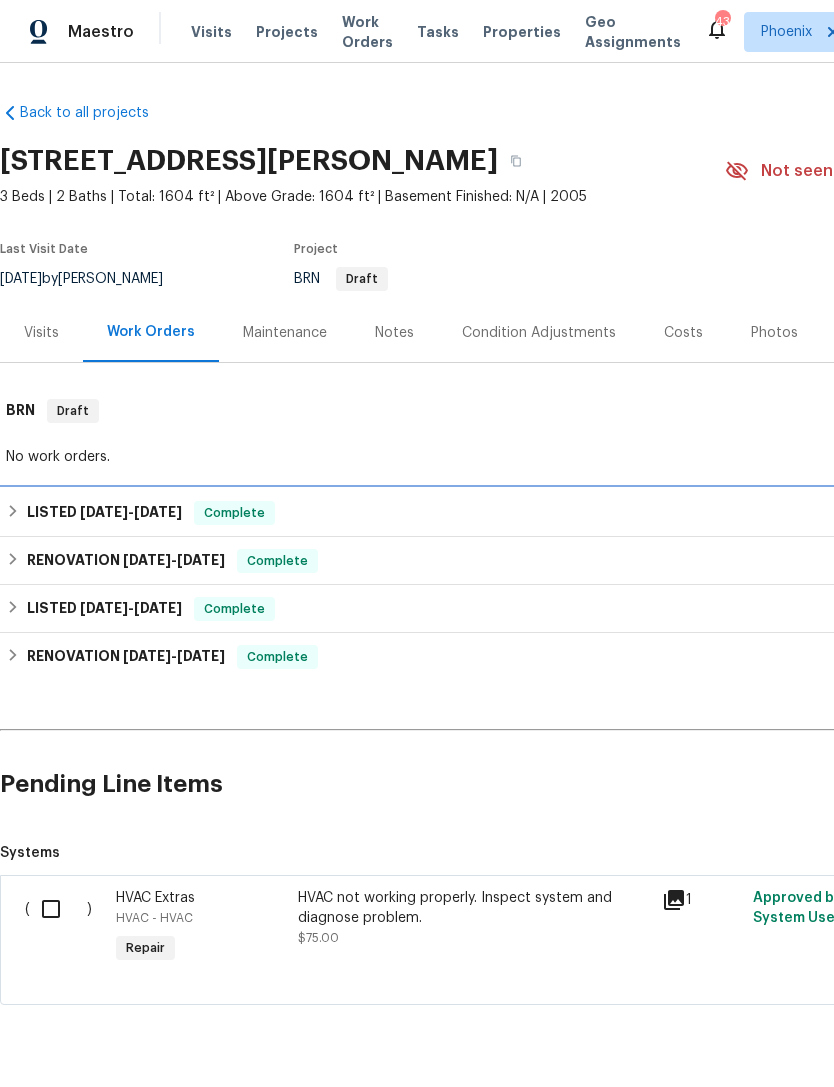 click on "[DATE]" at bounding box center [158, 512] 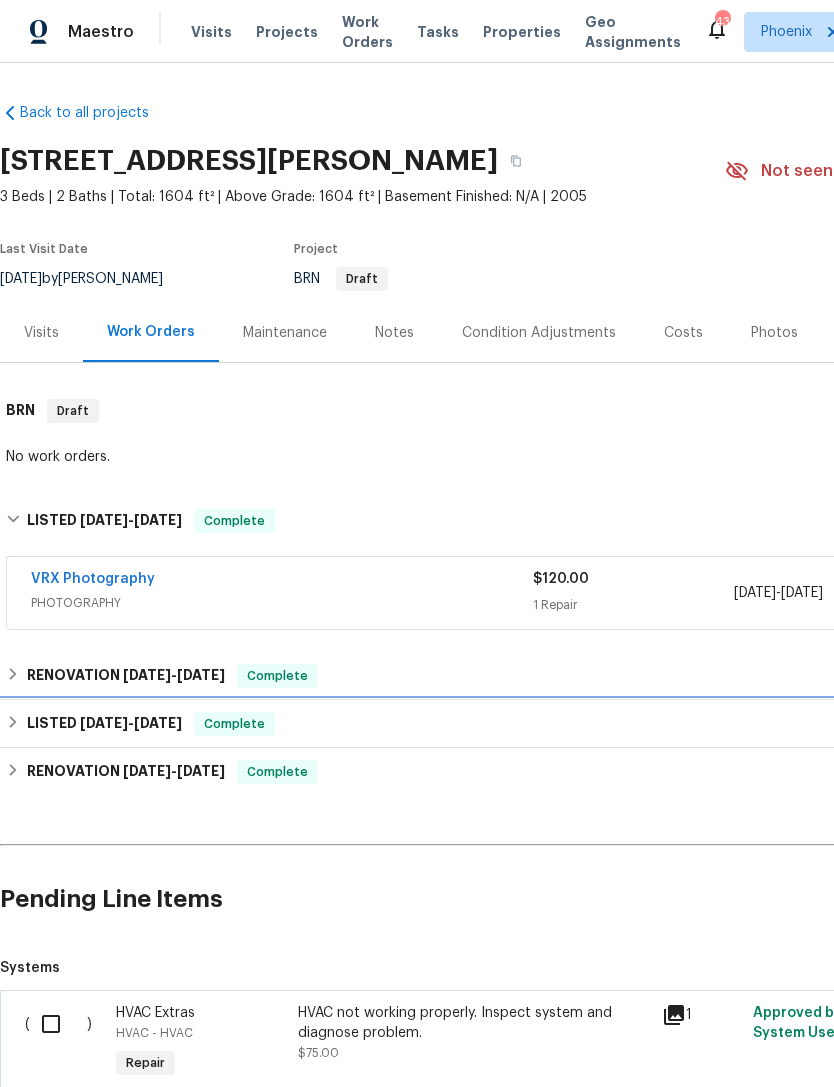 click on "1/31/22  -  8/24/22" at bounding box center [131, 723] 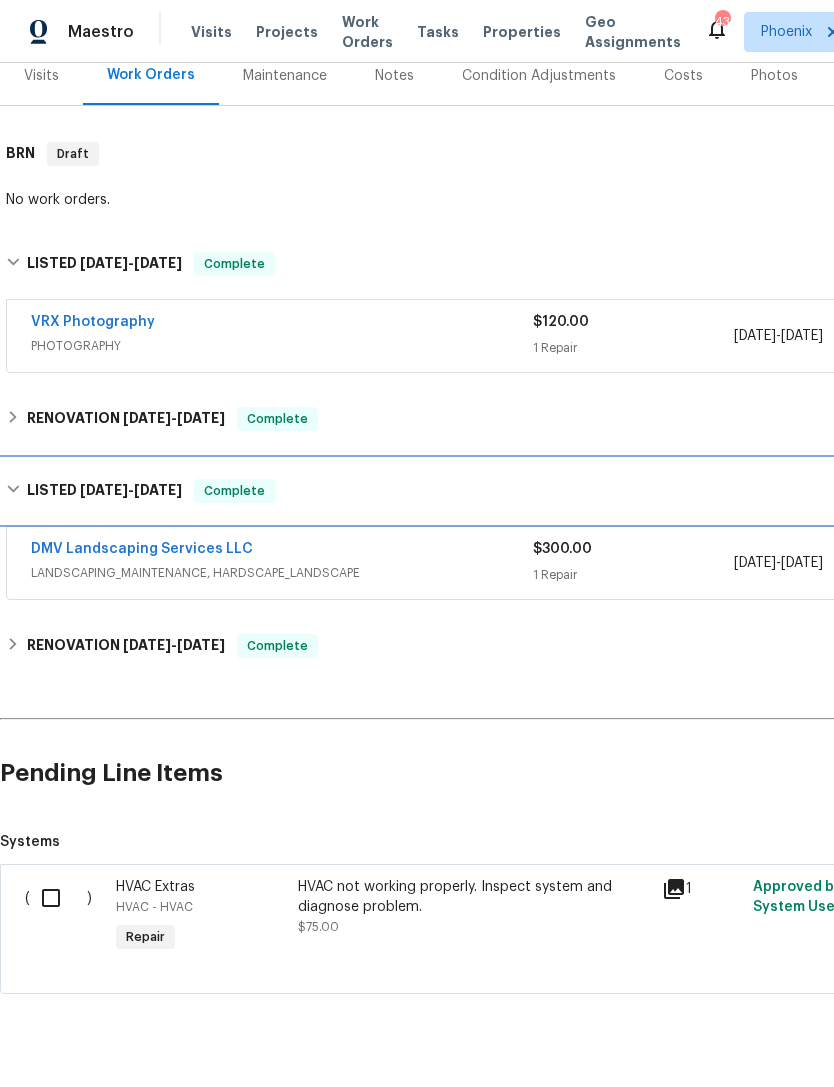 scroll, scrollTop: 256, scrollLeft: 0, axis: vertical 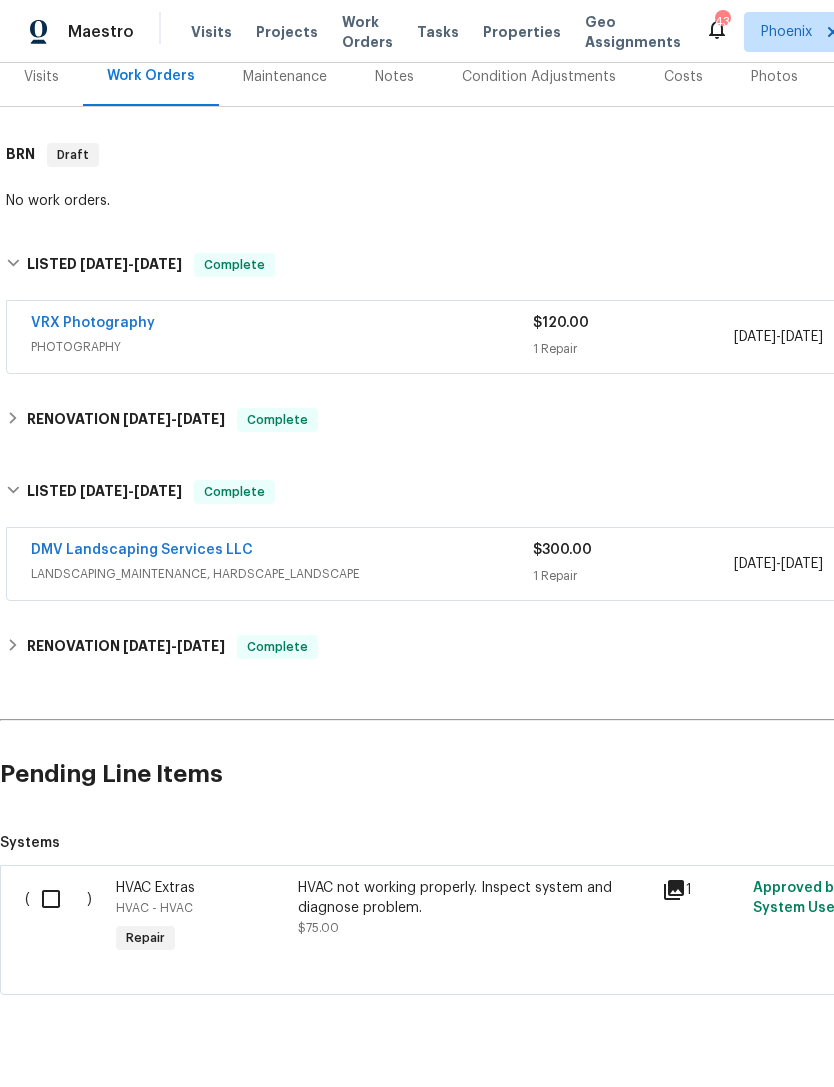 click at bounding box center [58, 899] 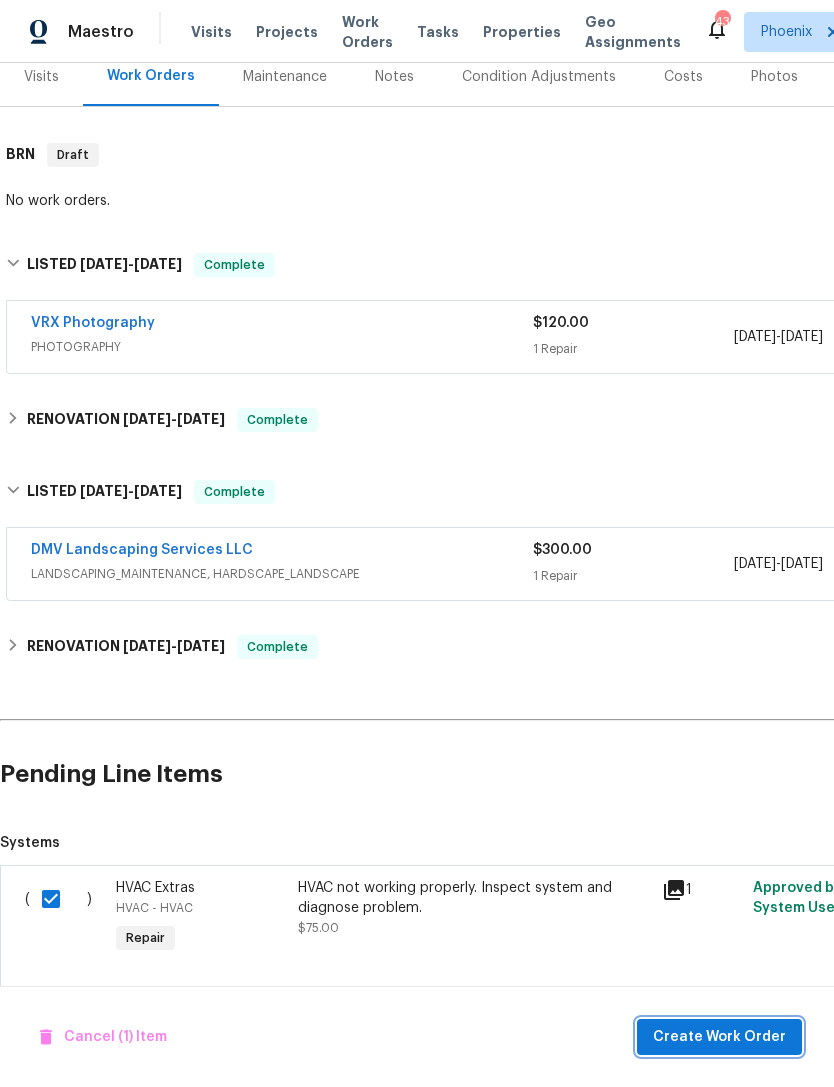 click on "Create Work Order" at bounding box center (719, 1037) 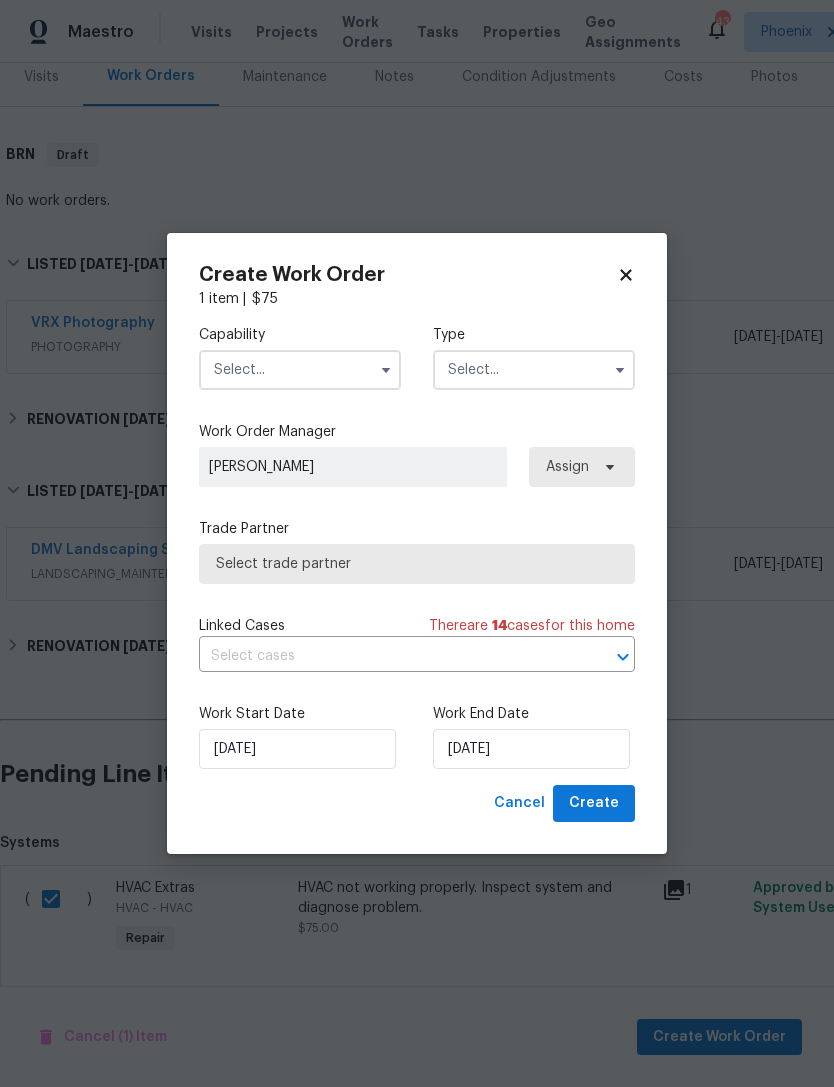 click at bounding box center (300, 370) 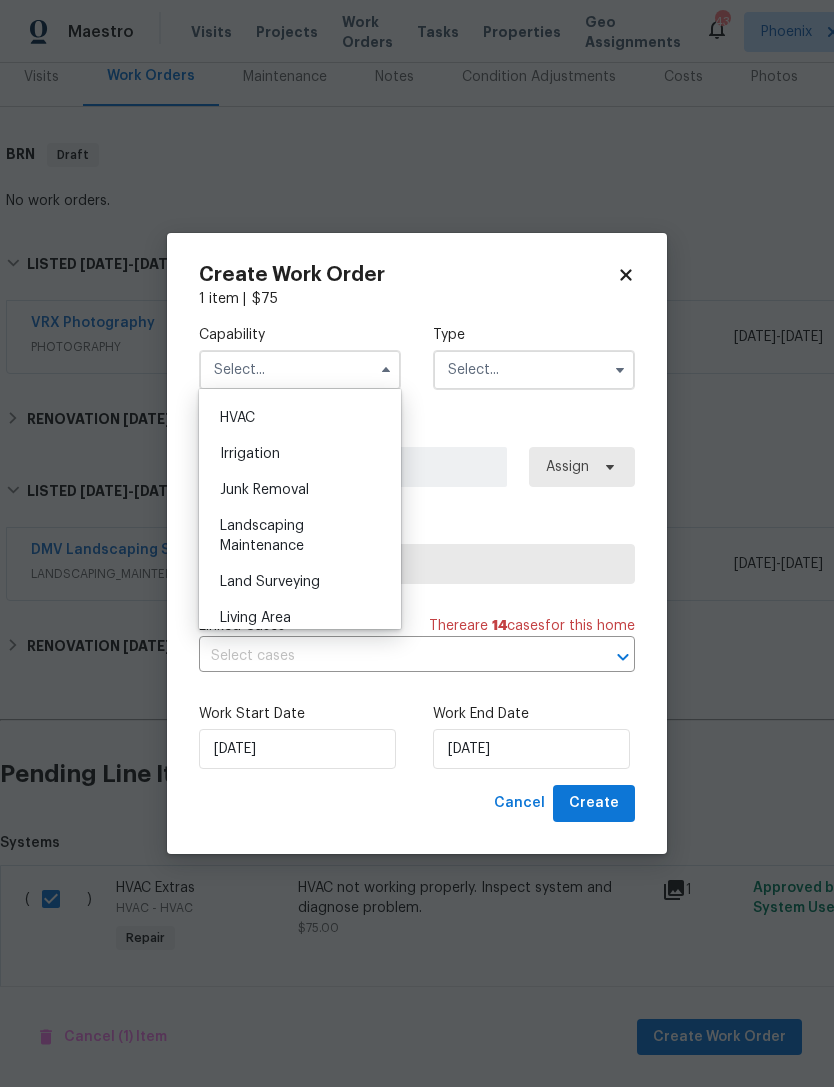 scroll, scrollTop: 1154, scrollLeft: 0, axis: vertical 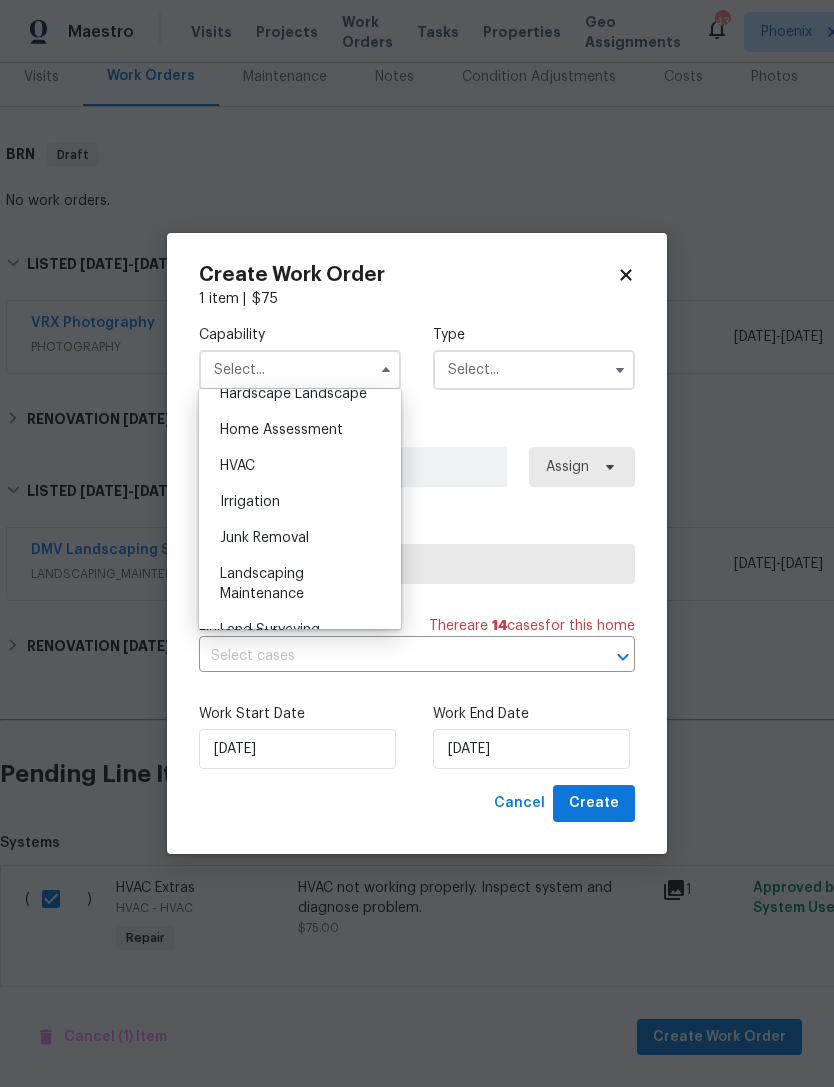 click on "HVAC" at bounding box center [237, 466] 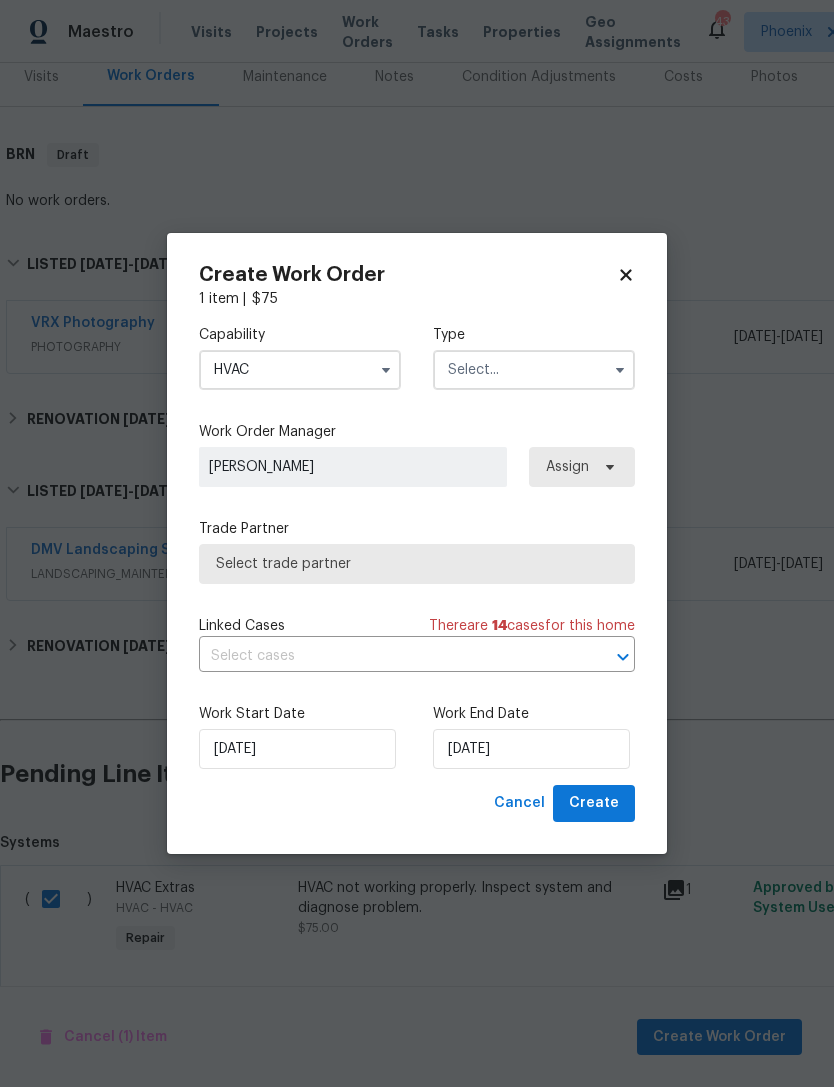 click at bounding box center (534, 370) 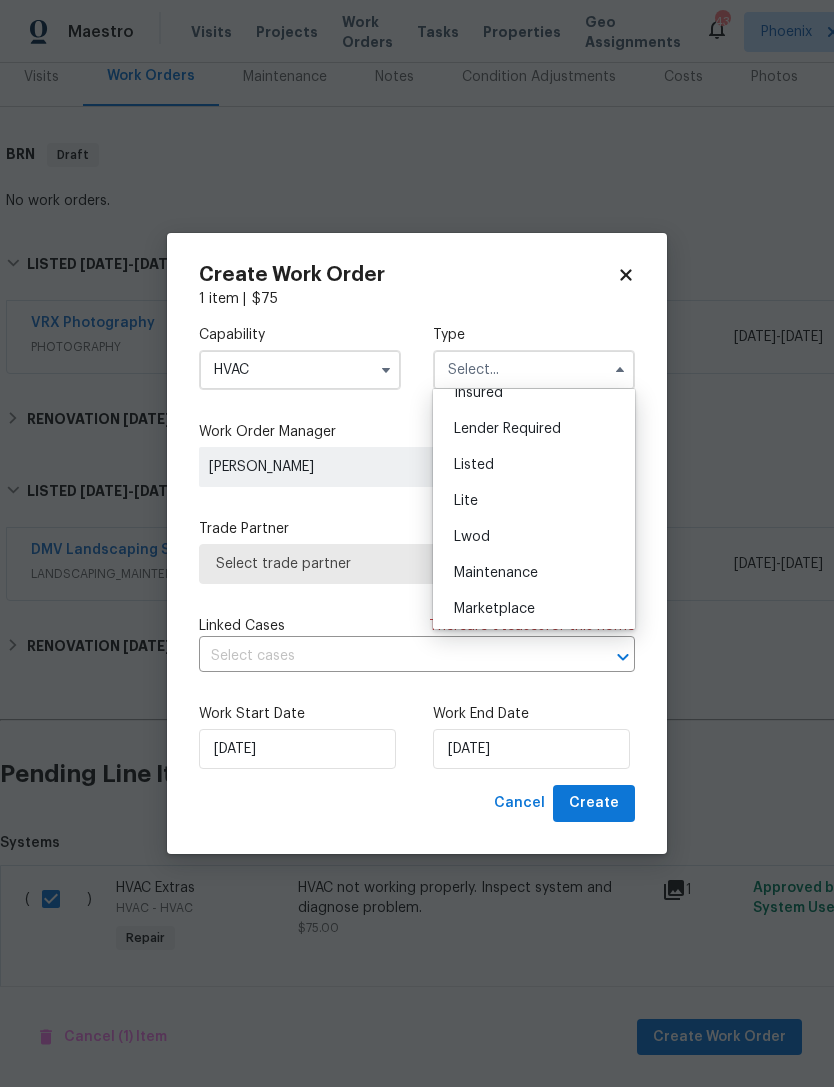 scroll, scrollTop: 169, scrollLeft: 0, axis: vertical 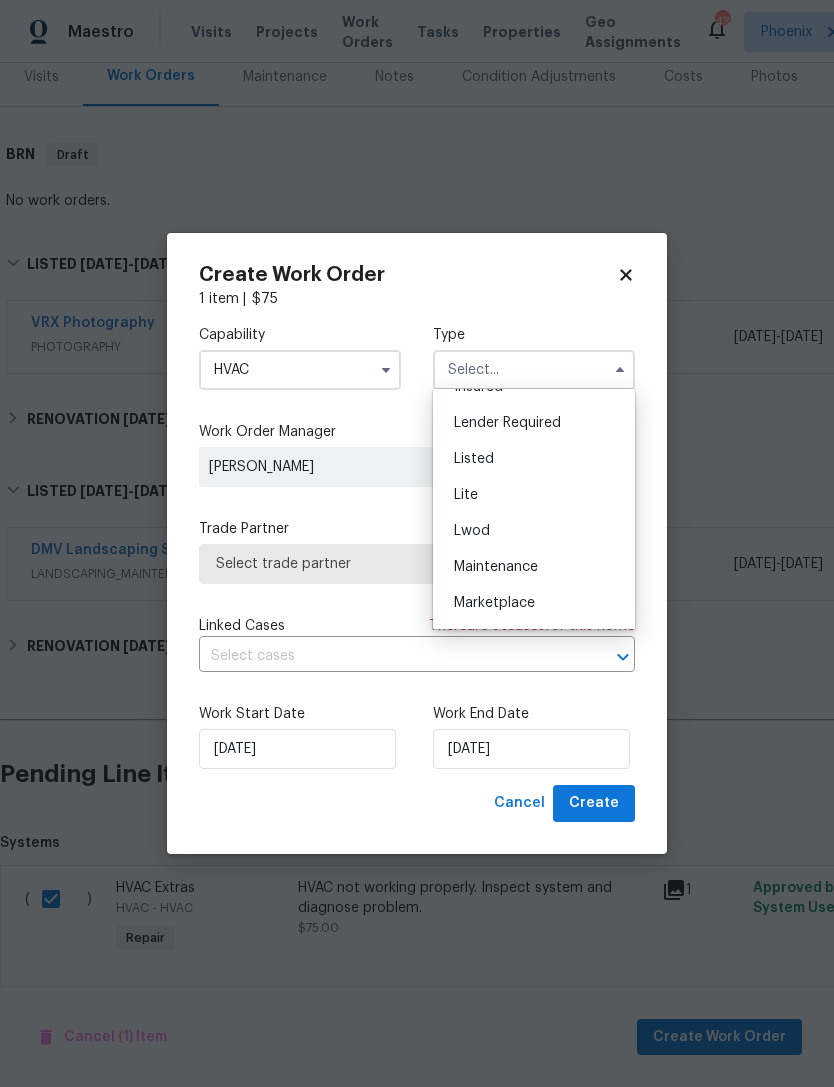 click on "Listed" at bounding box center [474, 459] 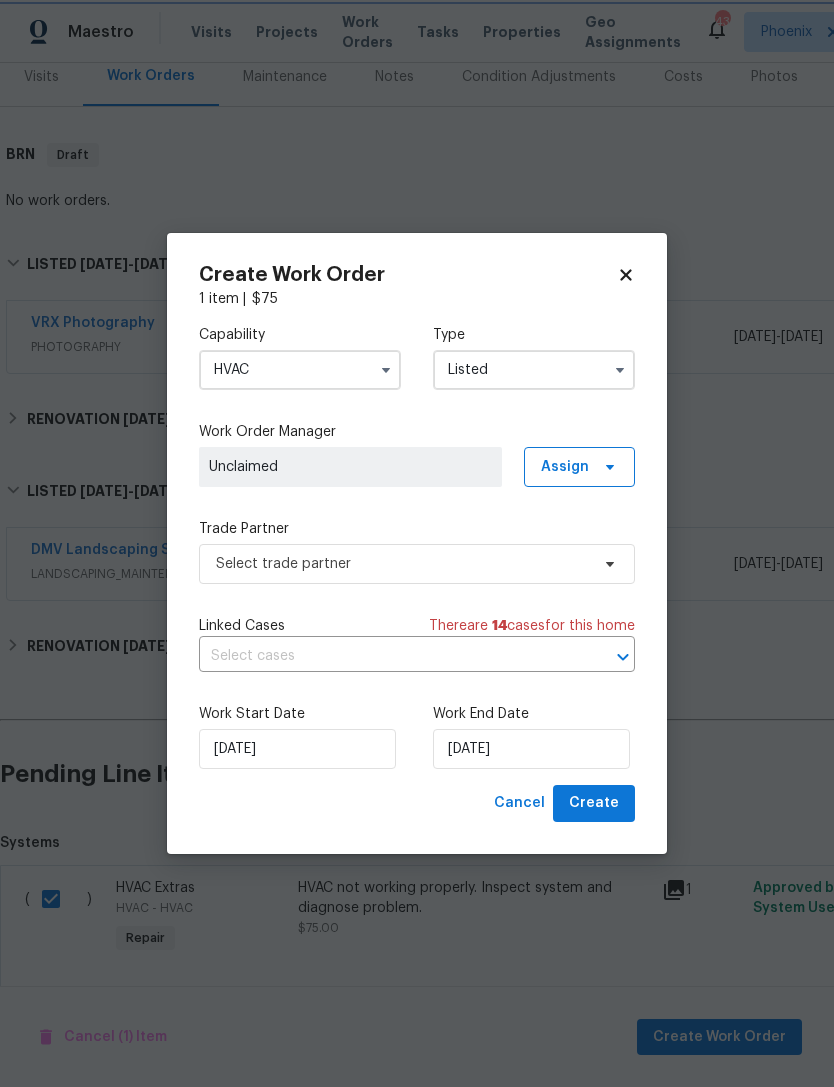 scroll, scrollTop: 0, scrollLeft: 0, axis: both 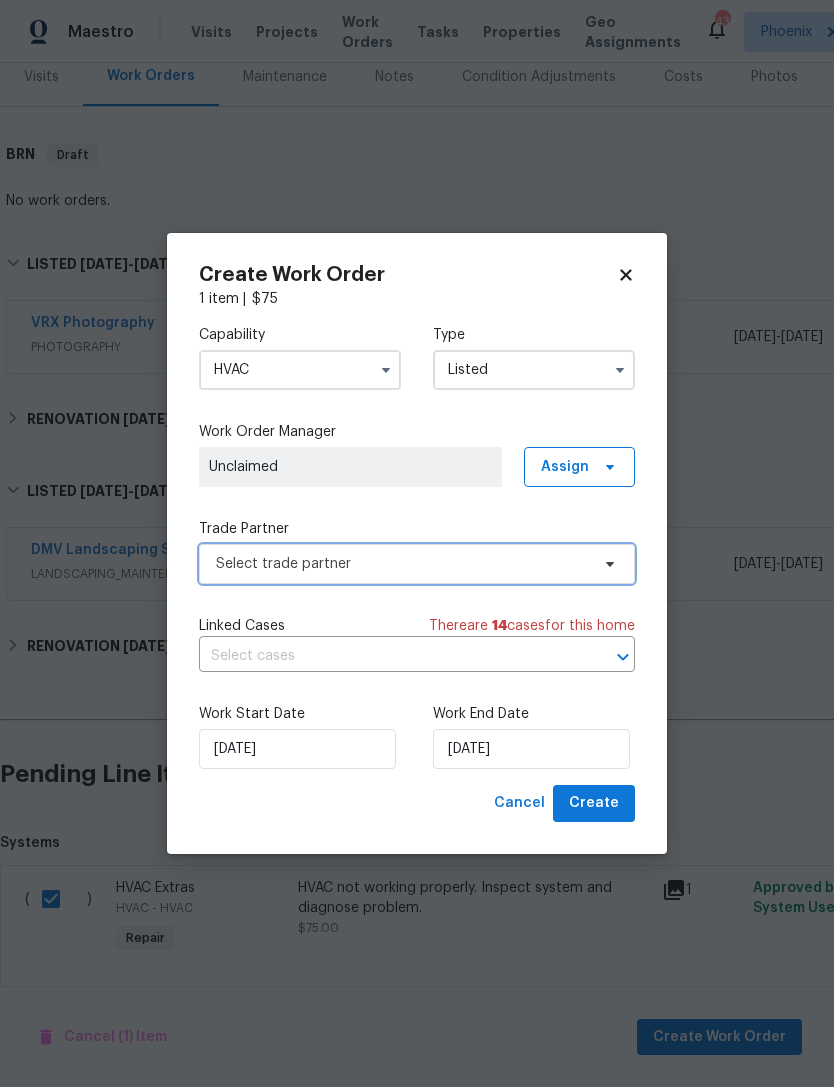 click on "Select trade partner" at bounding box center [402, 564] 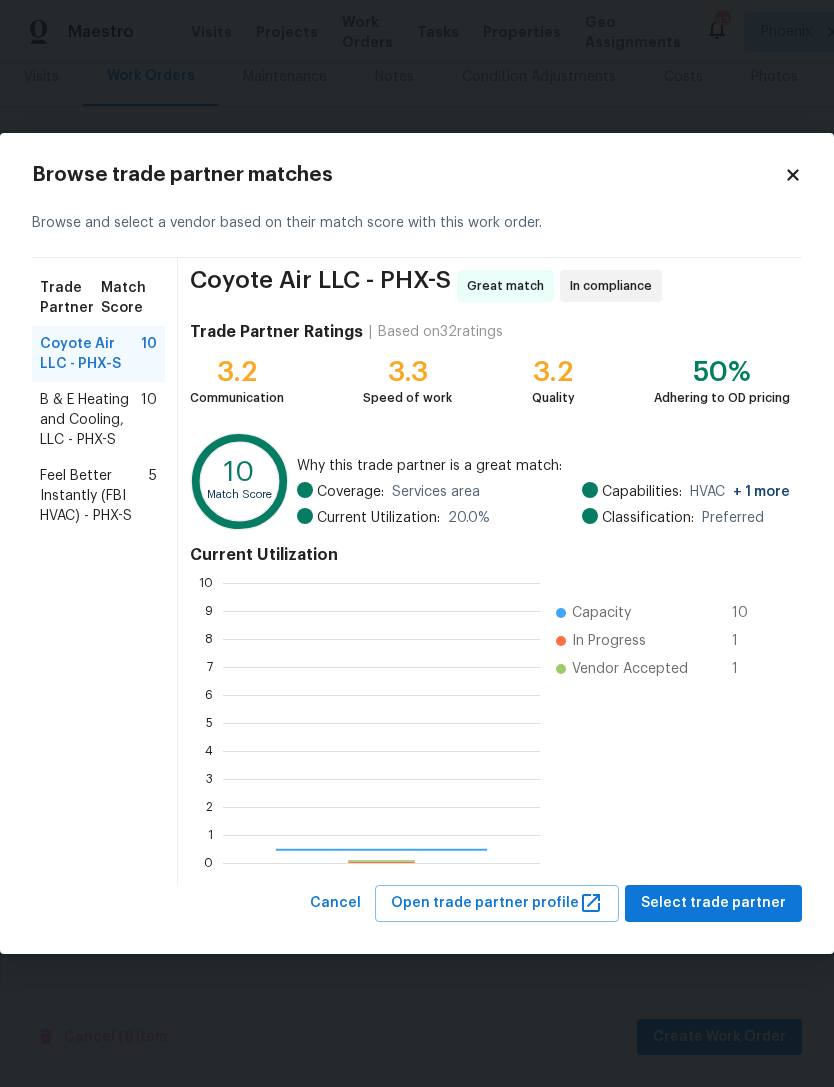 scroll, scrollTop: 2, scrollLeft: 2, axis: both 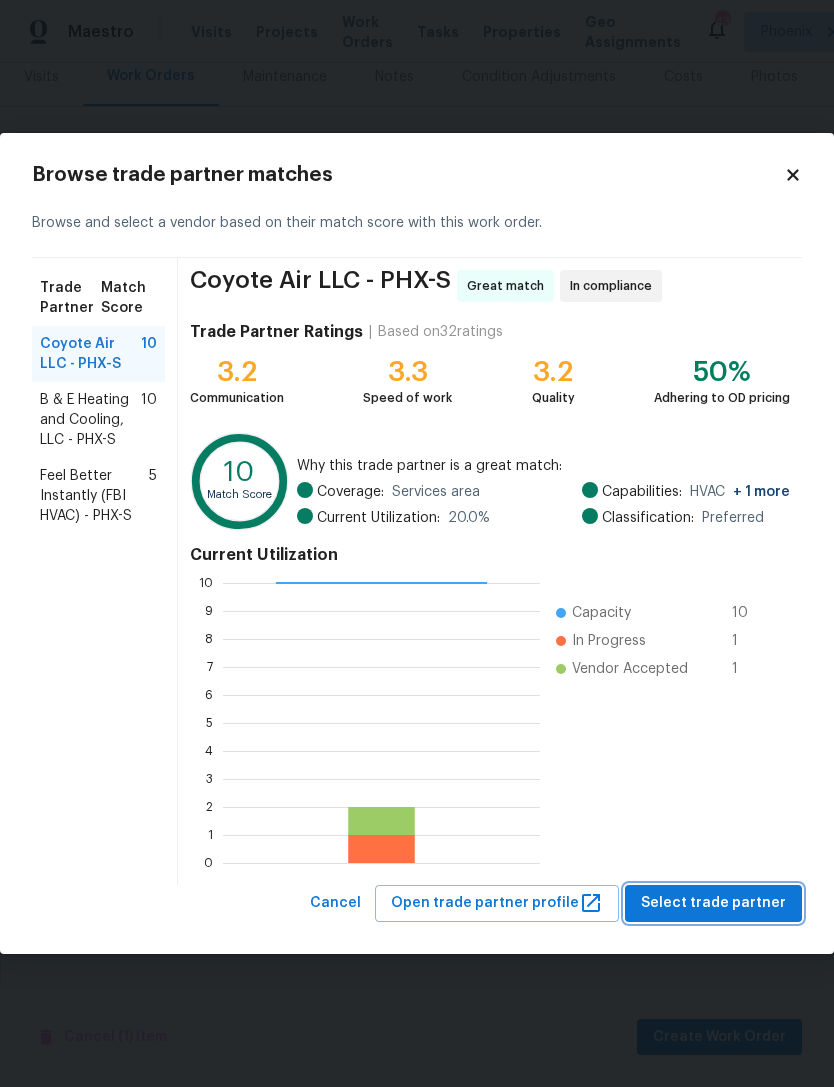click on "Select trade partner" at bounding box center [713, 903] 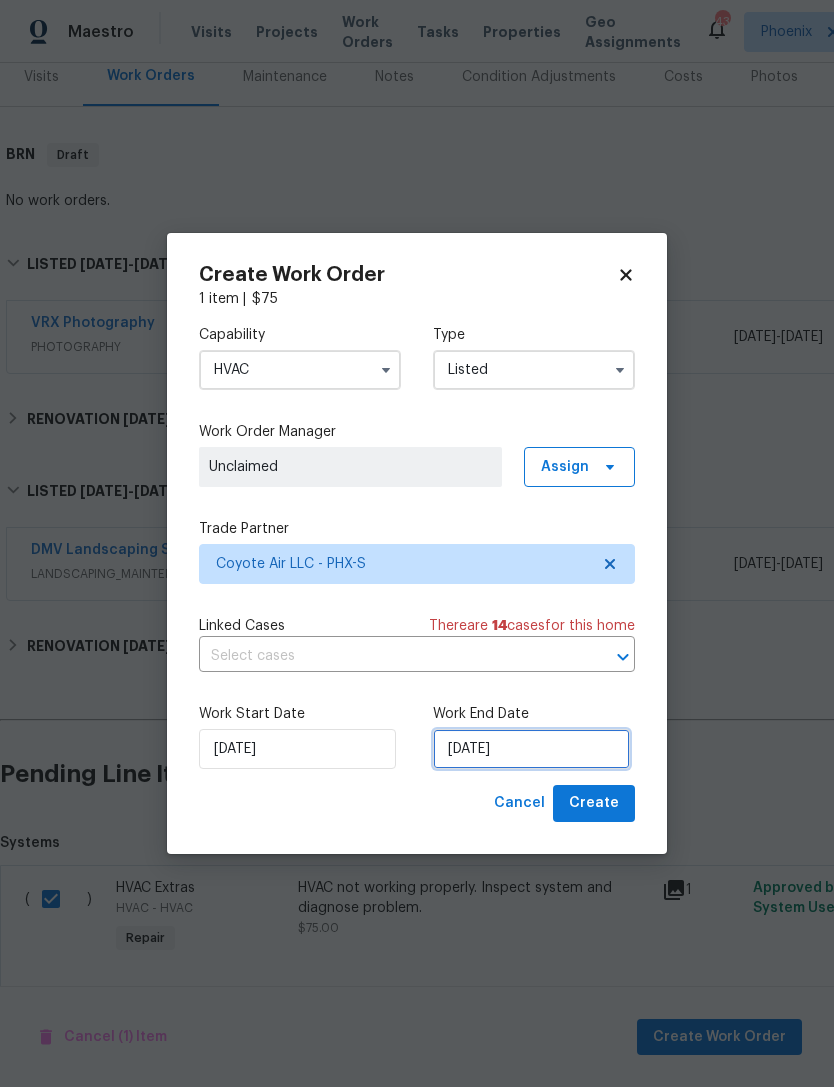 click on "[DATE]" at bounding box center (531, 749) 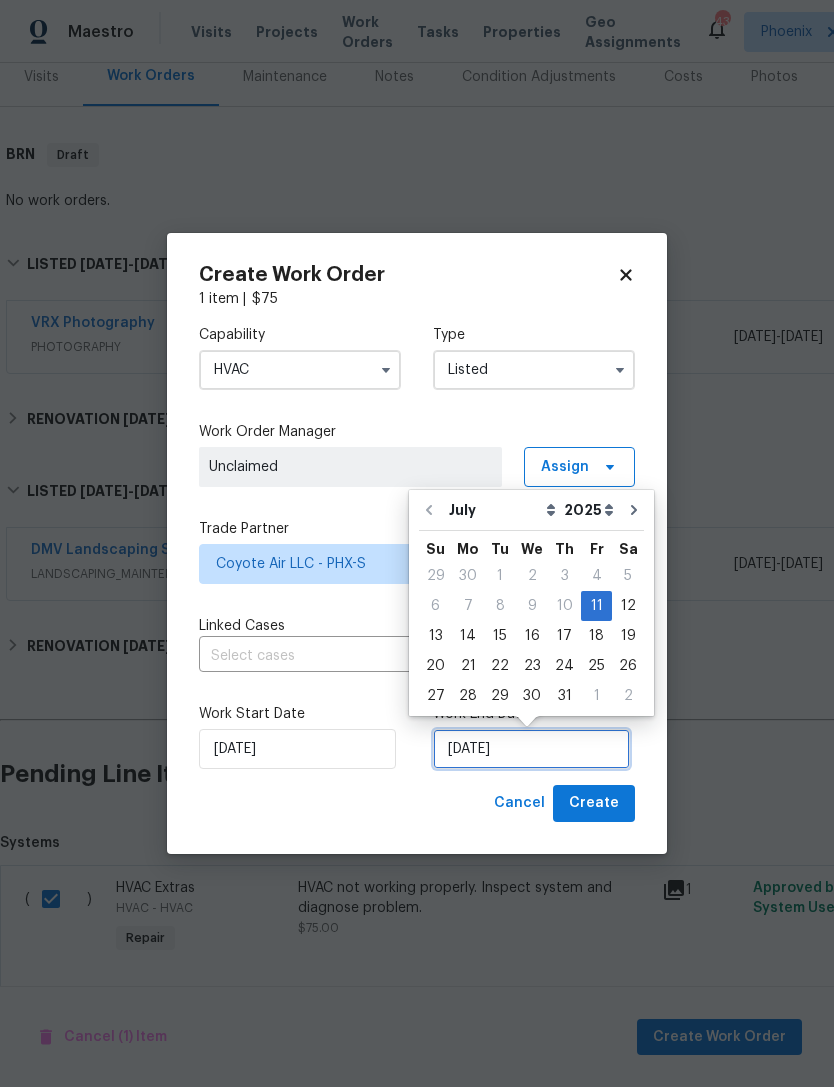 scroll, scrollTop: 37, scrollLeft: 0, axis: vertical 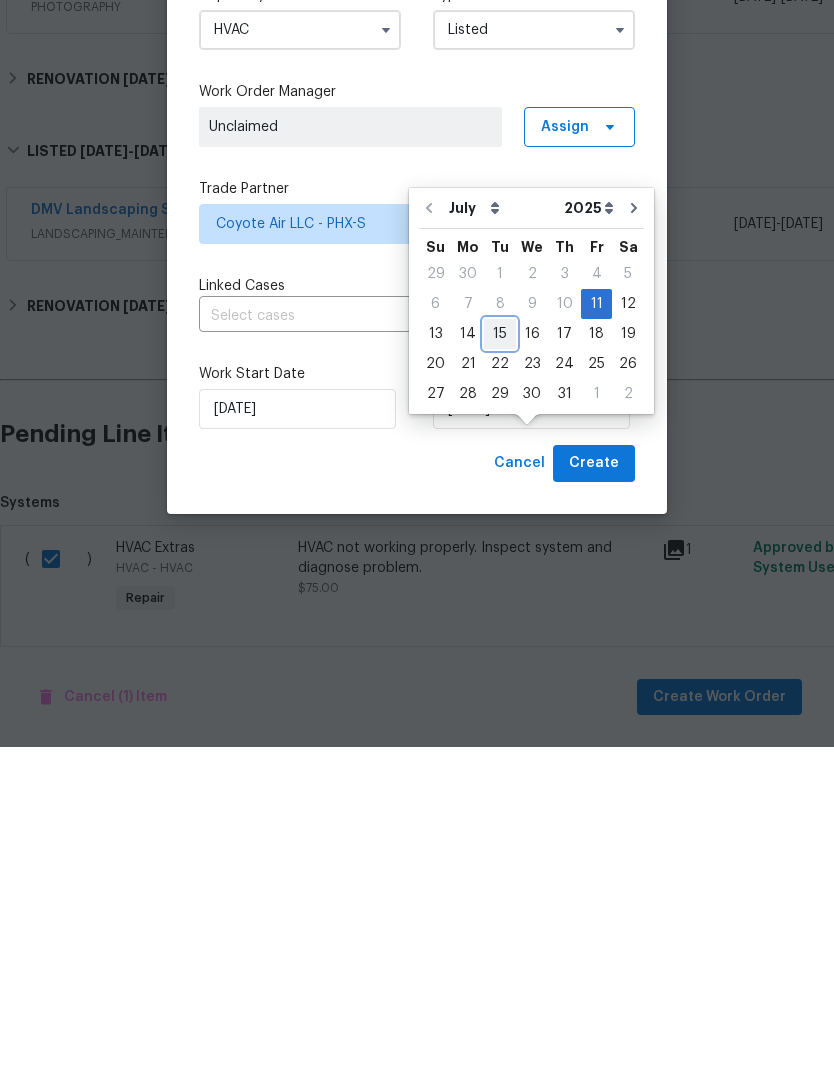 click on "15" at bounding box center (500, 674) 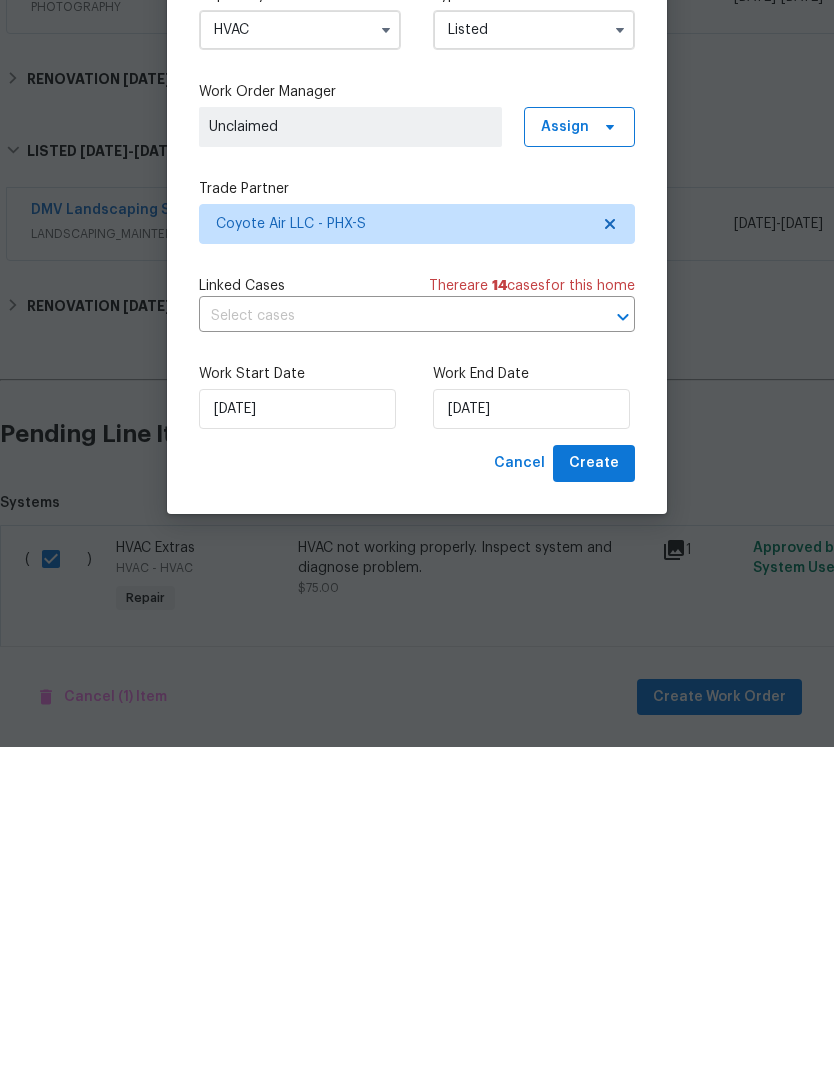 scroll, scrollTop: 64, scrollLeft: 0, axis: vertical 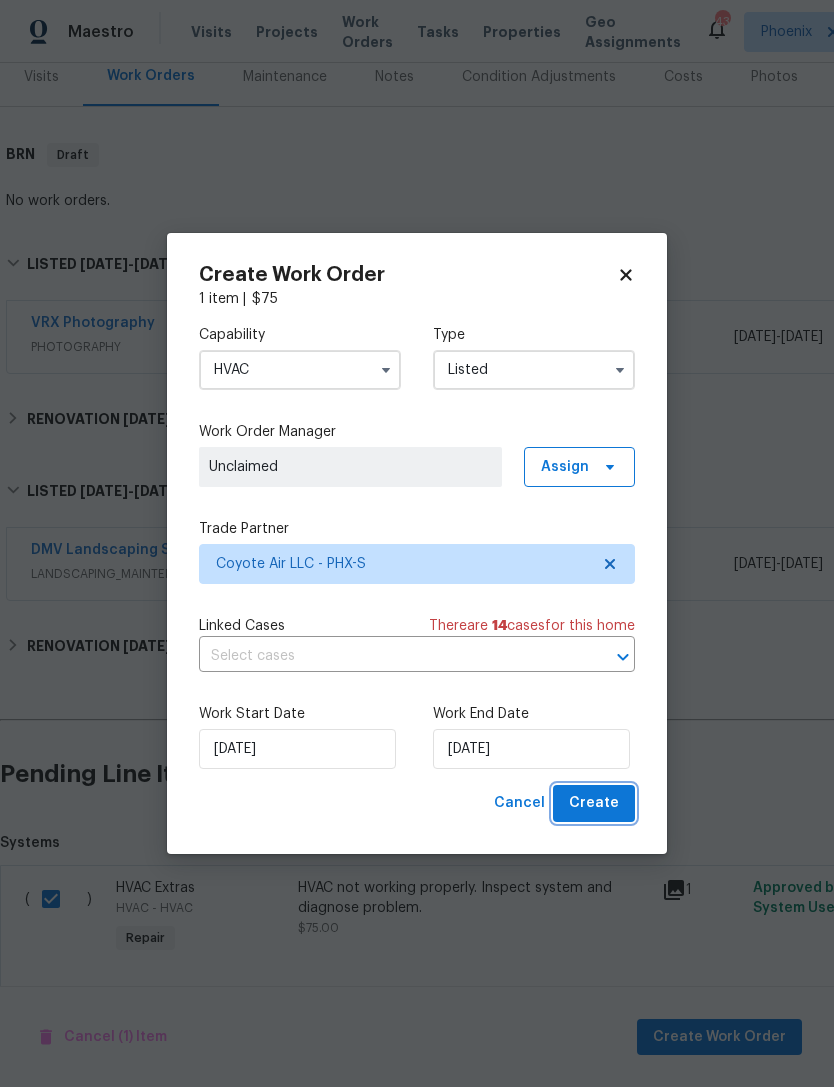 click on "Create" at bounding box center (594, 803) 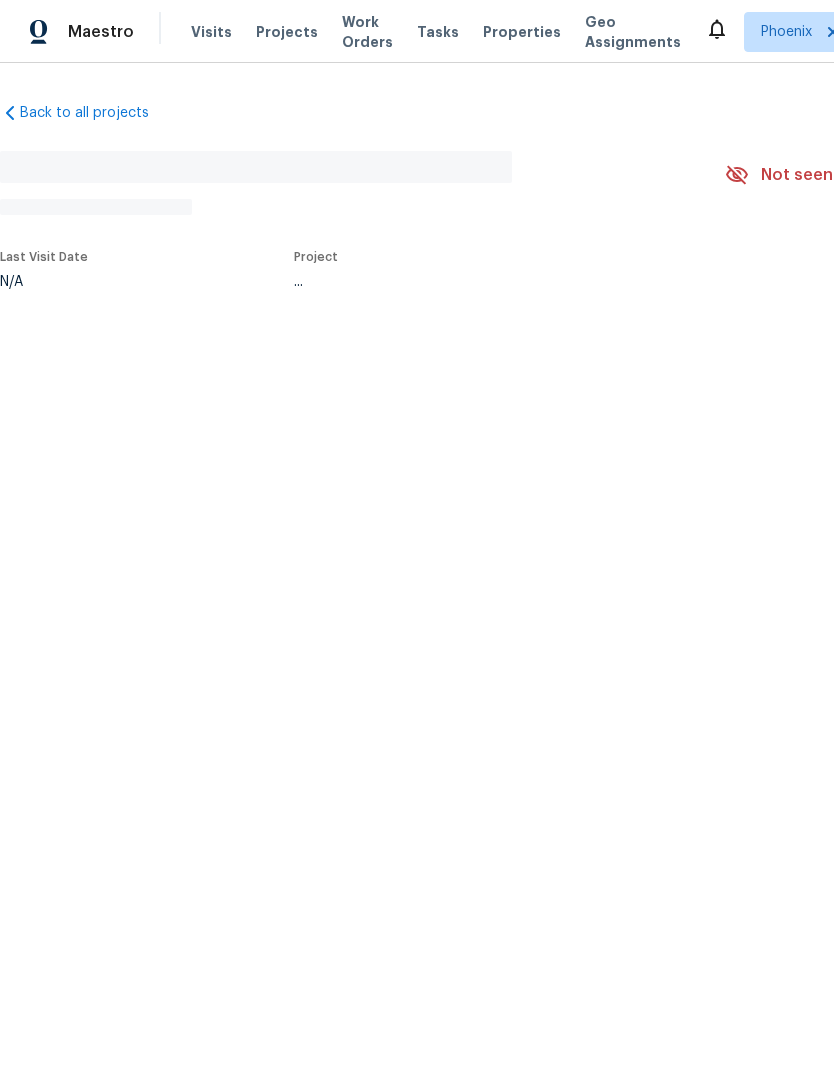 scroll, scrollTop: 0, scrollLeft: 0, axis: both 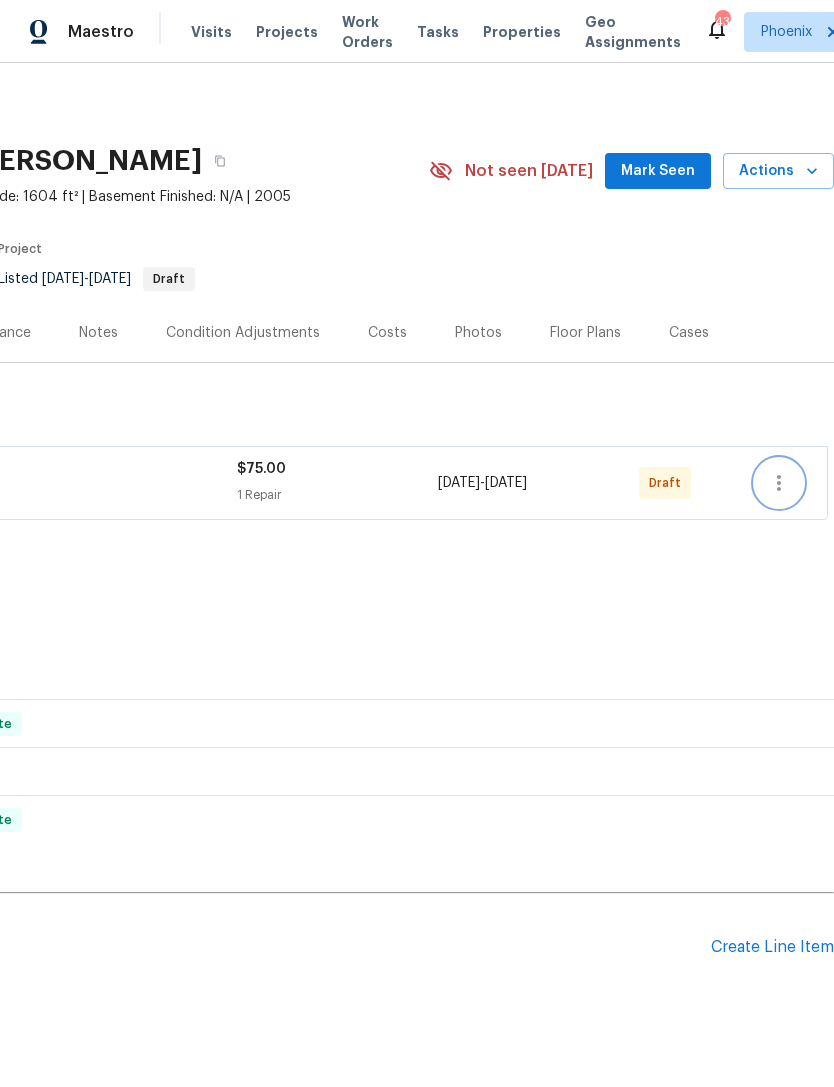 click 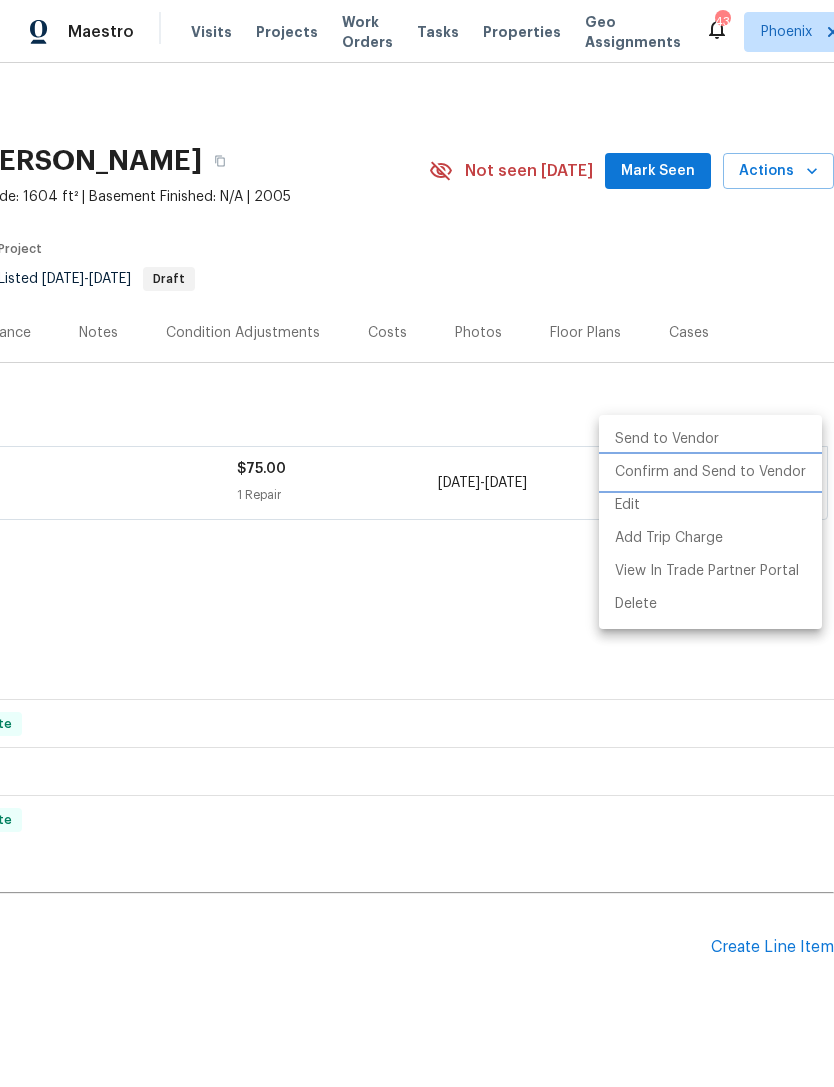 click on "Confirm and Send to Vendor" at bounding box center (710, 472) 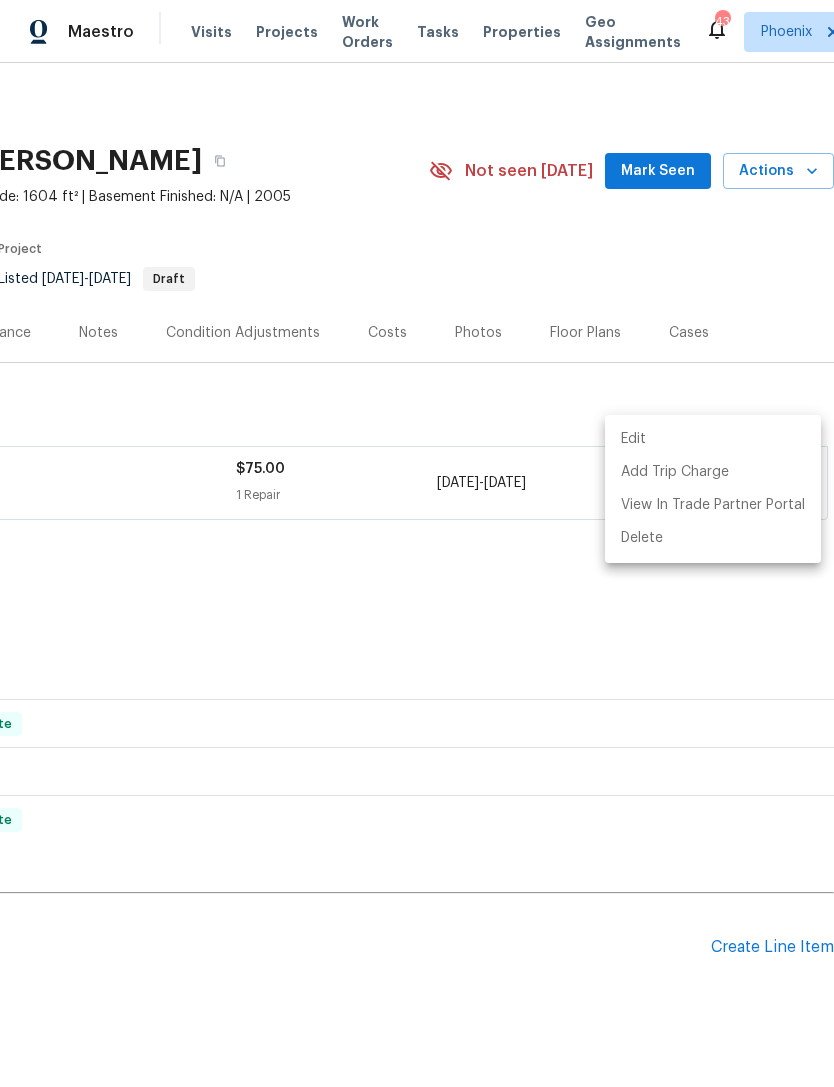 click at bounding box center (417, 543) 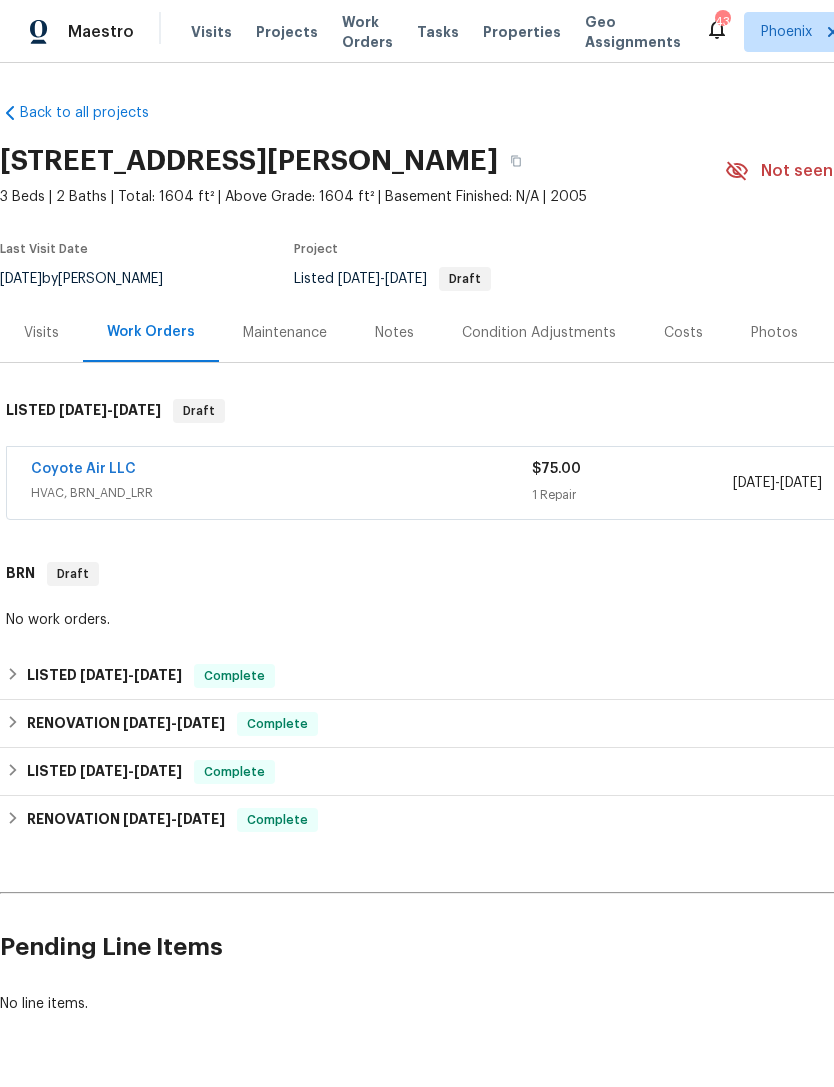 scroll, scrollTop: 0, scrollLeft: 0, axis: both 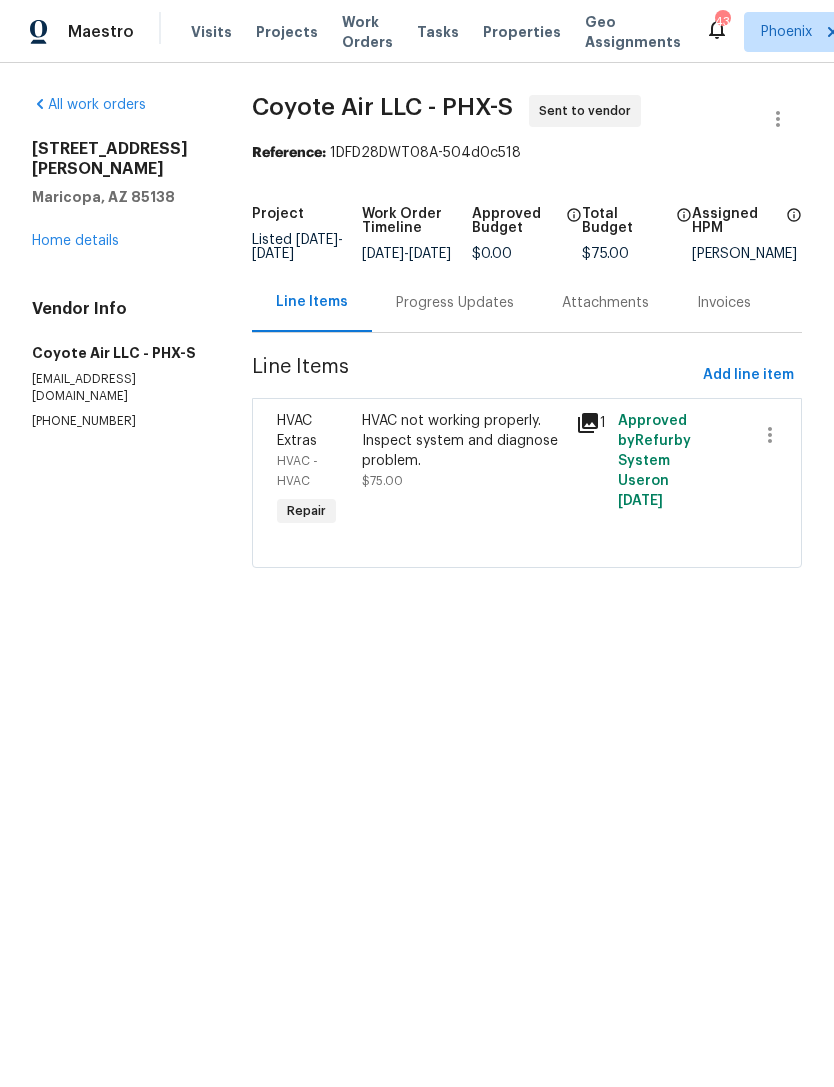 click on "Progress Updates" at bounding box center (455, 303) 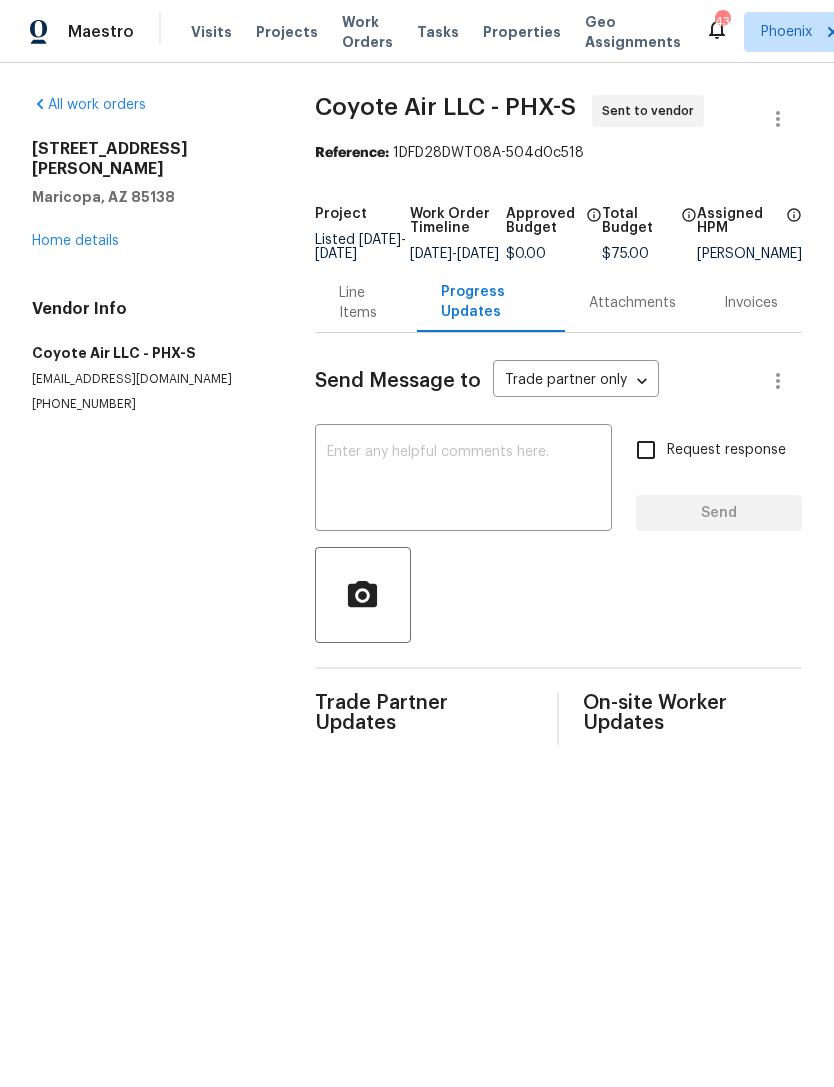 click at bounding box center (463, 480) 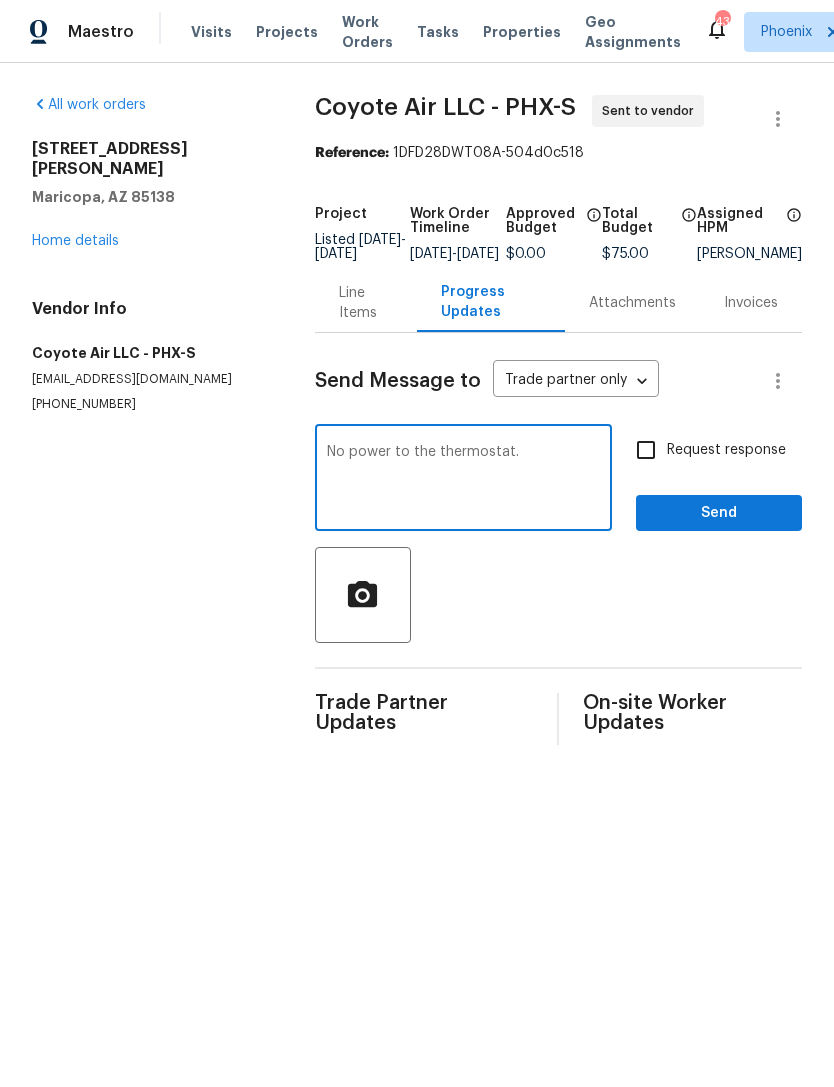 type on "No power to the thermostat." 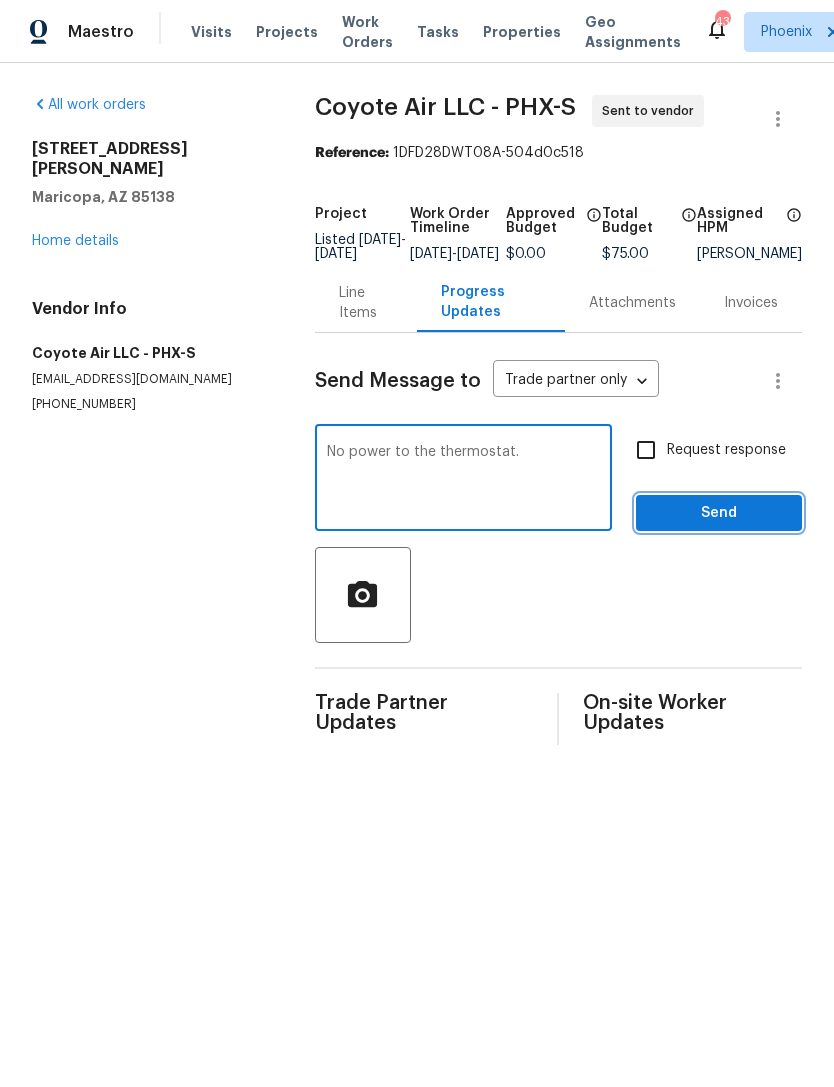 click on "Send" at bounding box center (719, 513) 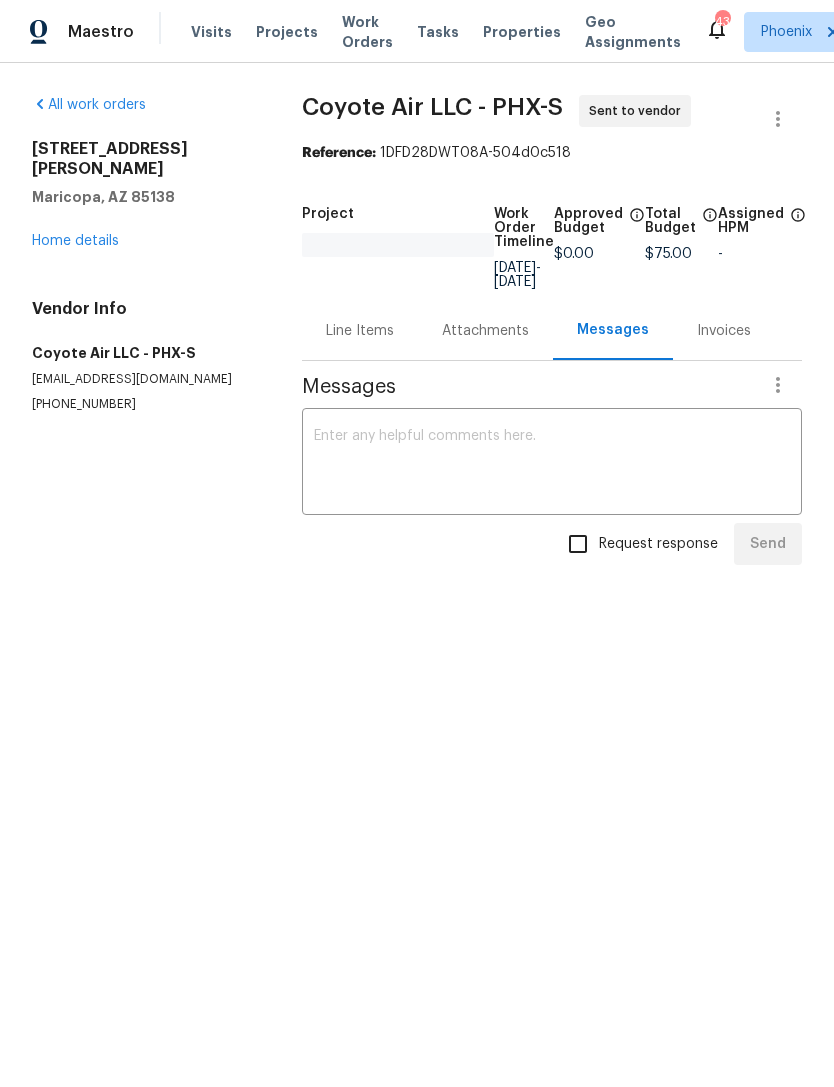 scroll, scrollTop: 0, scrollLeft: 0, axis: both 